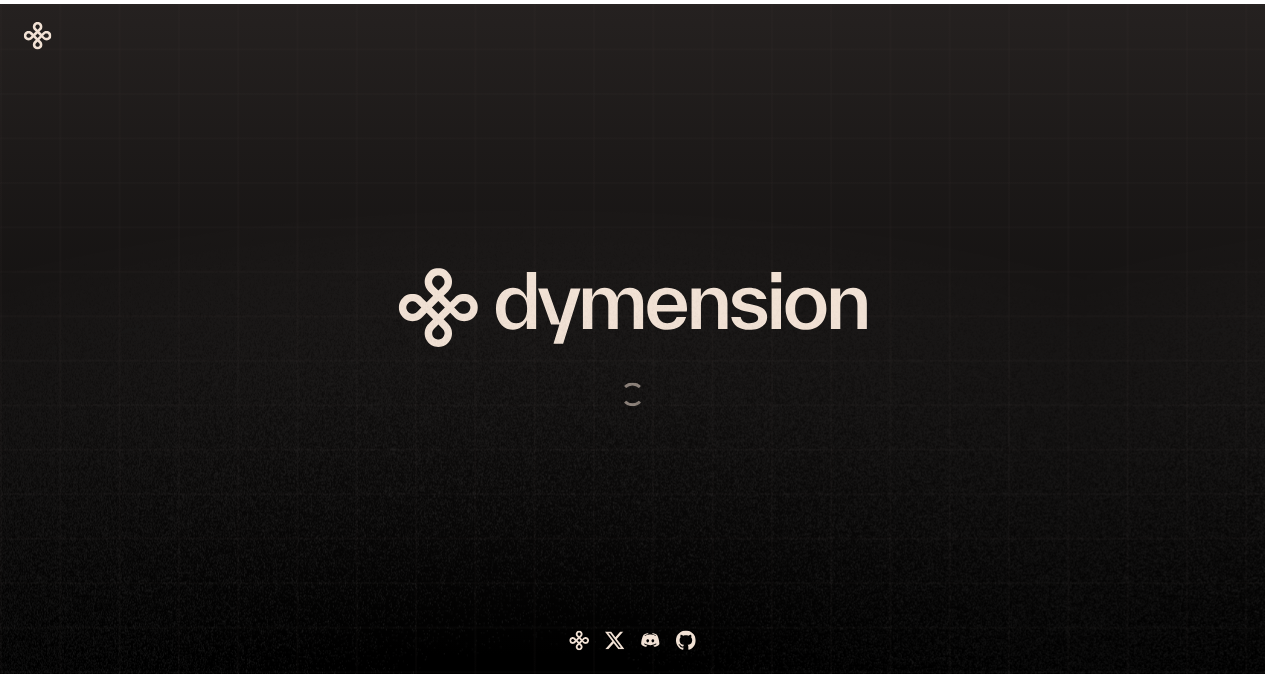 scroll, scrollTop: 0, scrollLeft: 0, axis: both 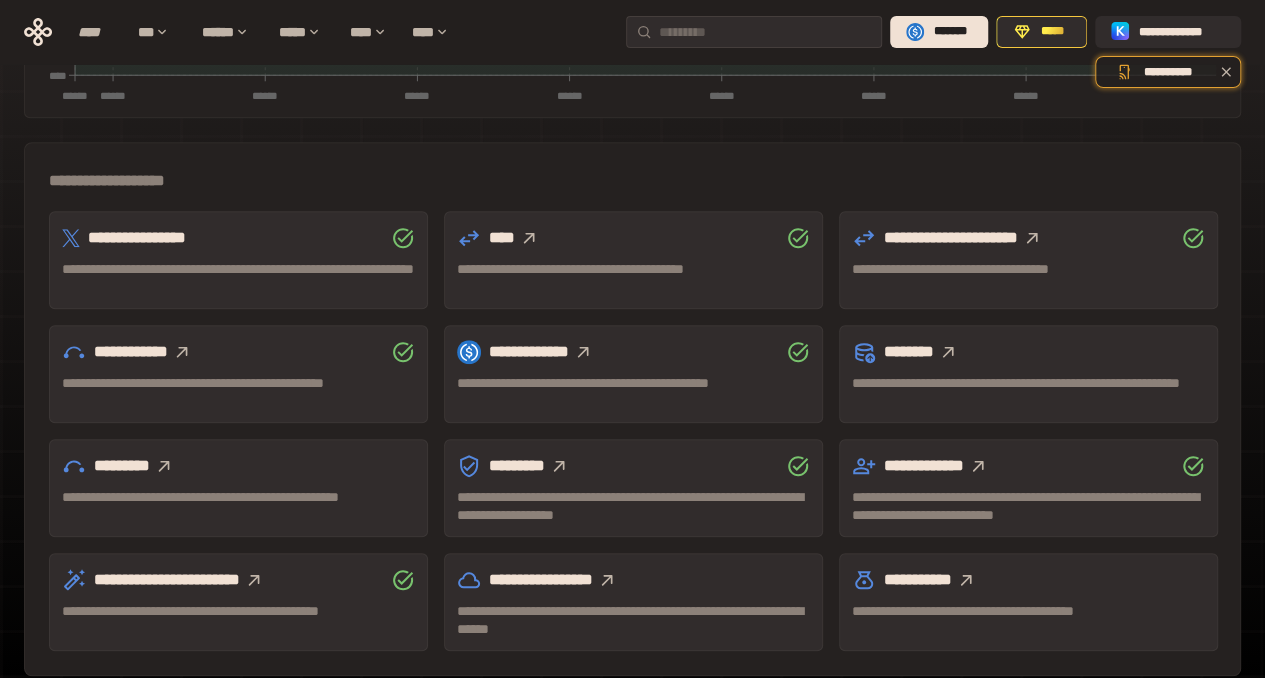 click 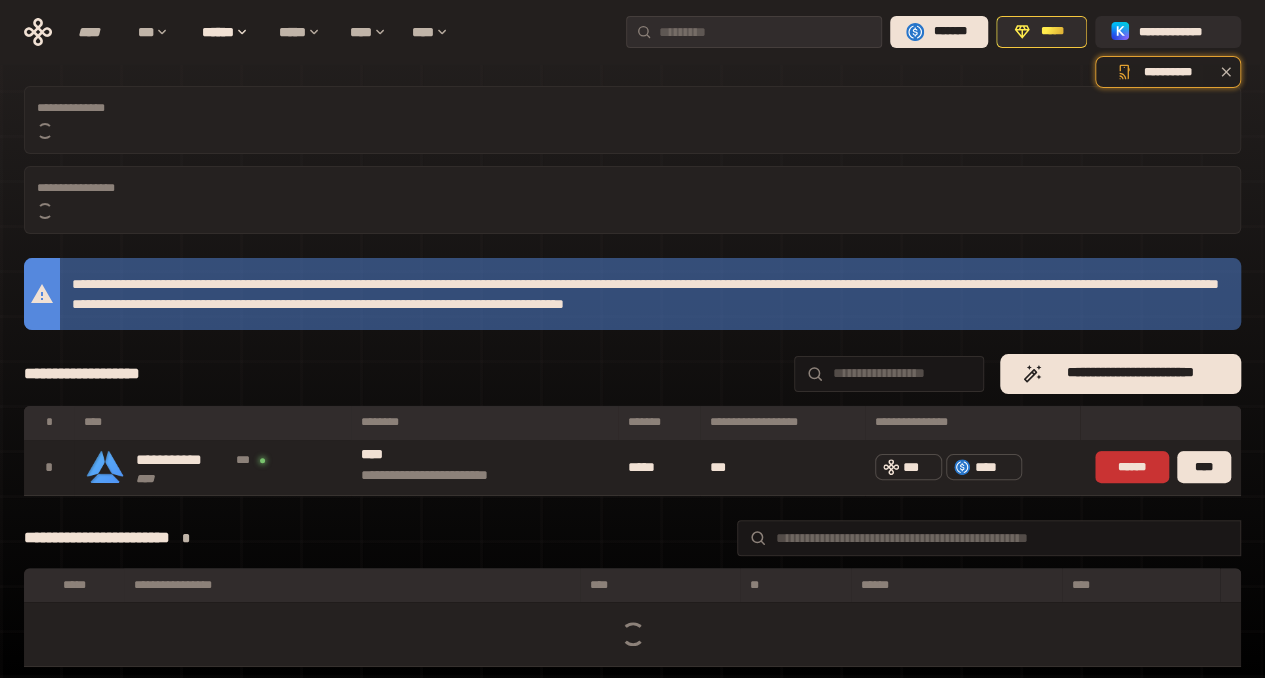 scroll, scrollTop: 188, scrollLeft: 0, axis: vertical 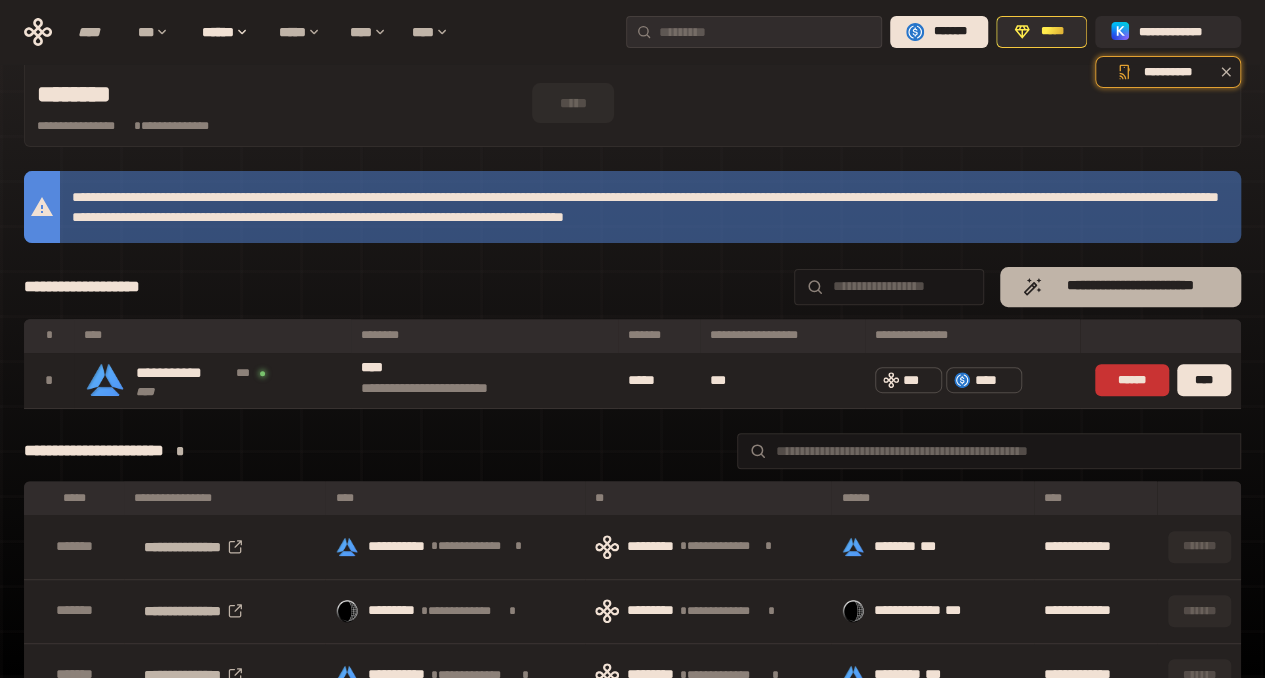 click on "**********" at bounding box center [1130, 286] 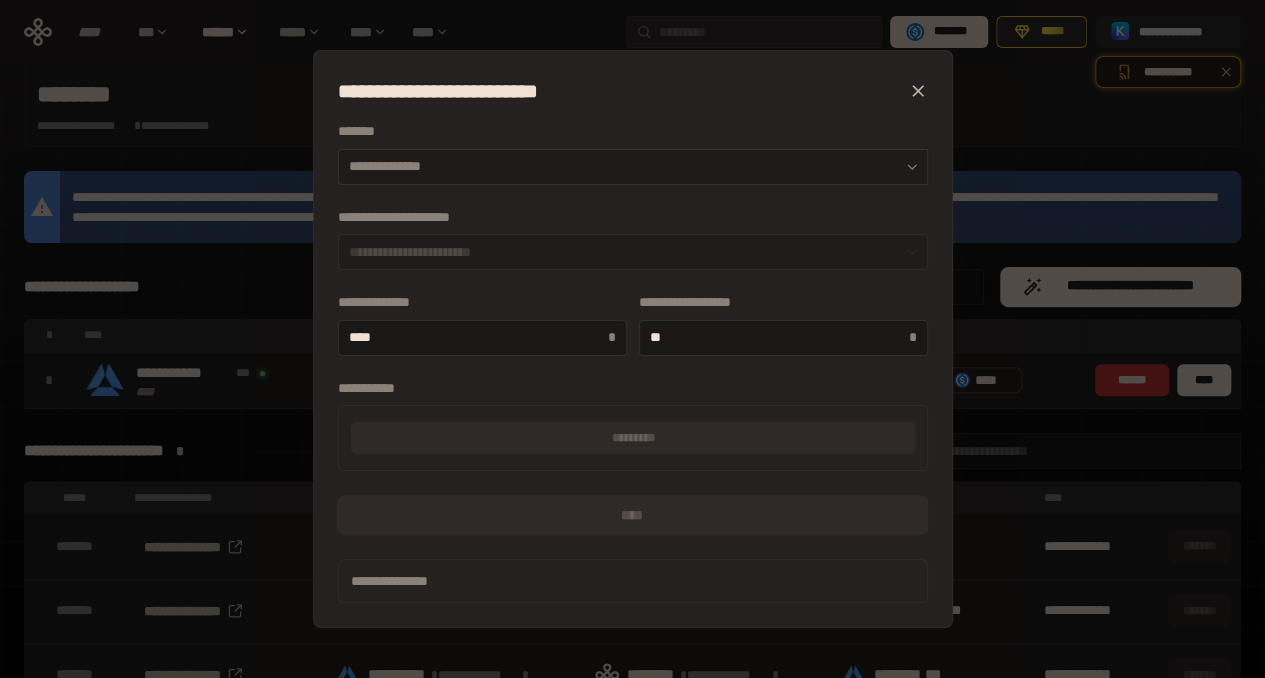 click 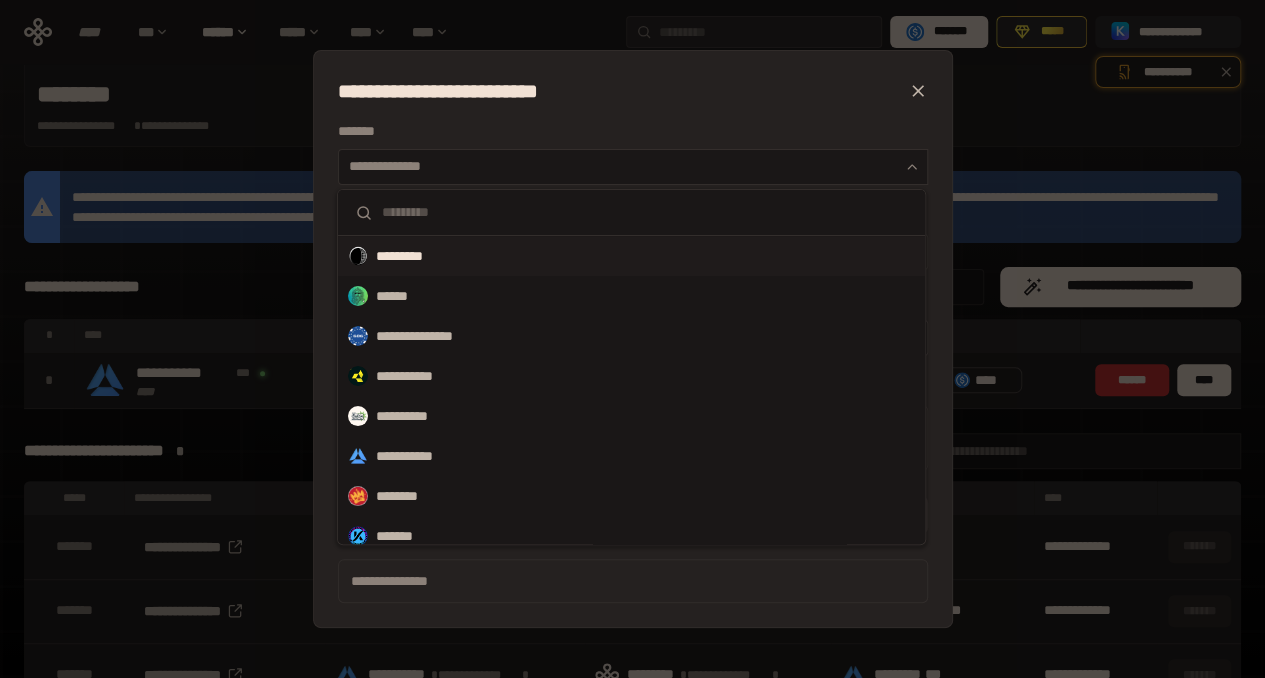 click on "*********" at bounding box center [412, 256] 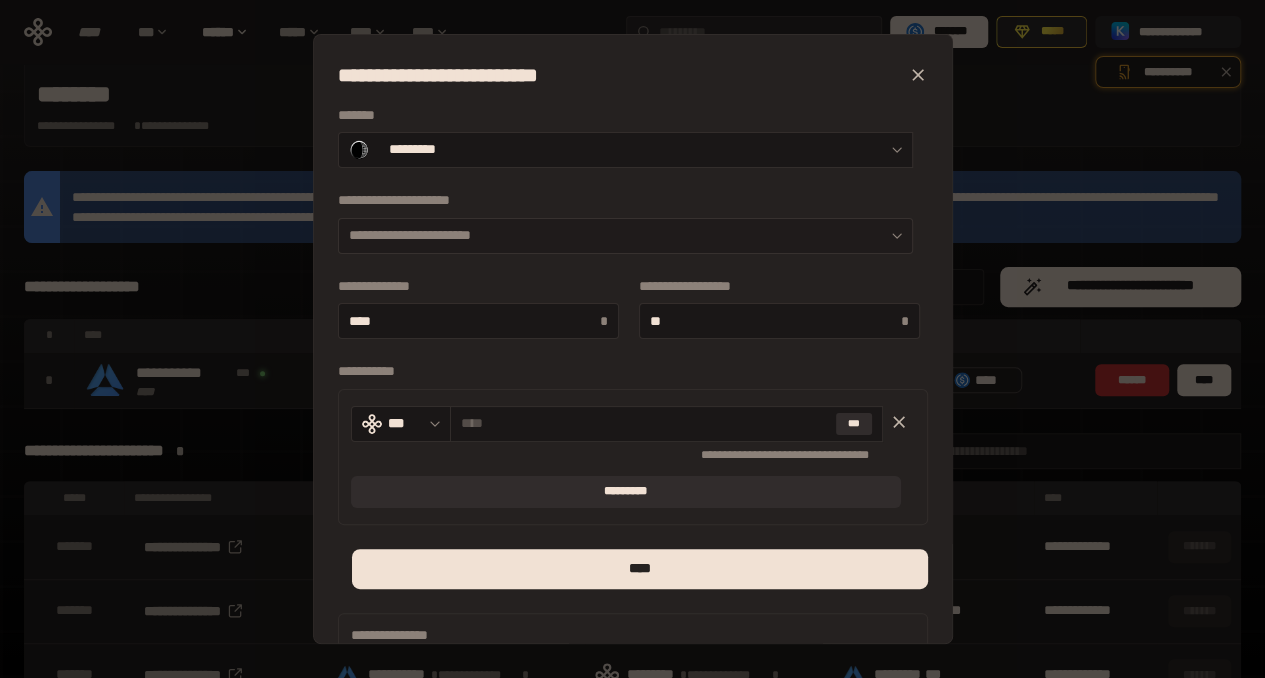 click on "**********" at bounding box center [625, 236] 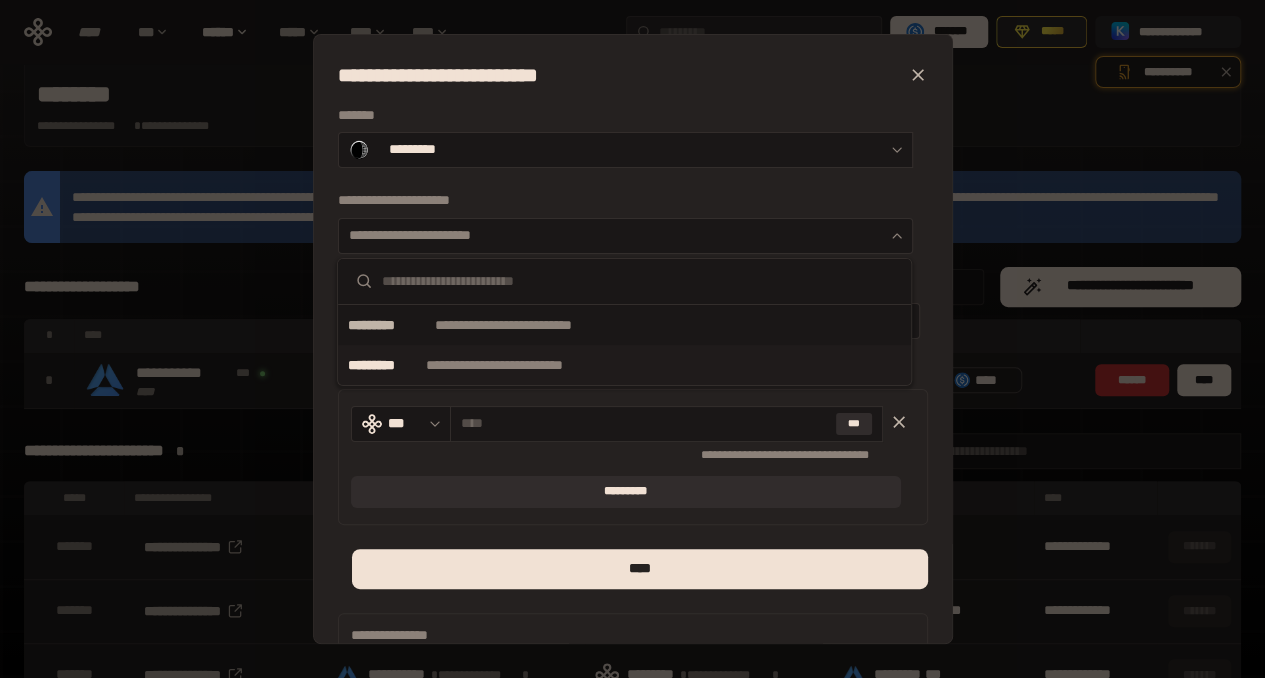 click on "**********" at bounding box center (518, 365) 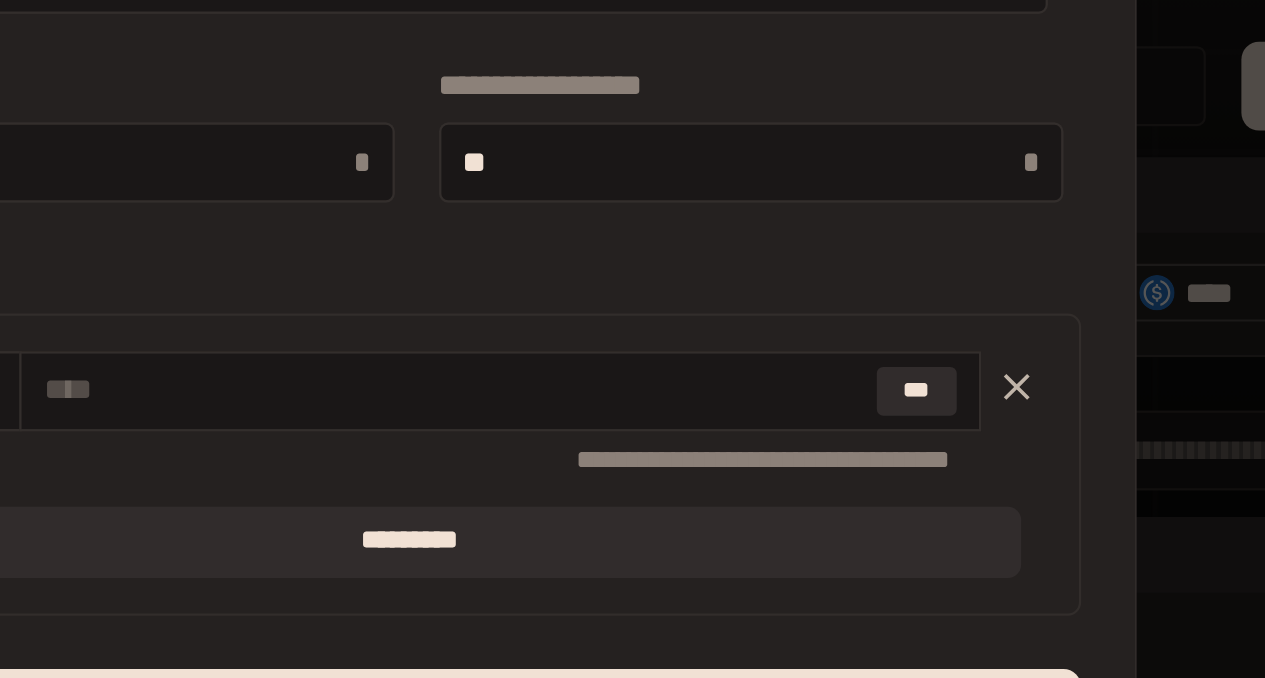 scroll, scrollTop: 188, scrollLeft: 0, axis: vertical 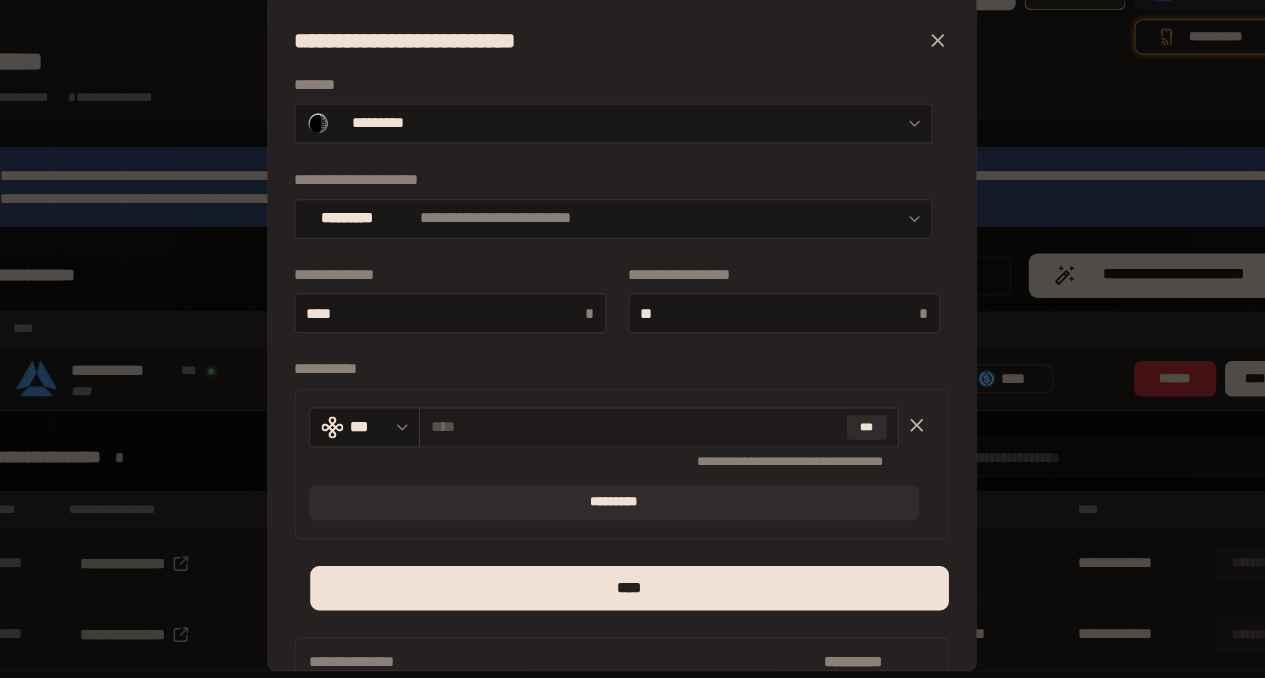 click at bounding box center [644, 423] 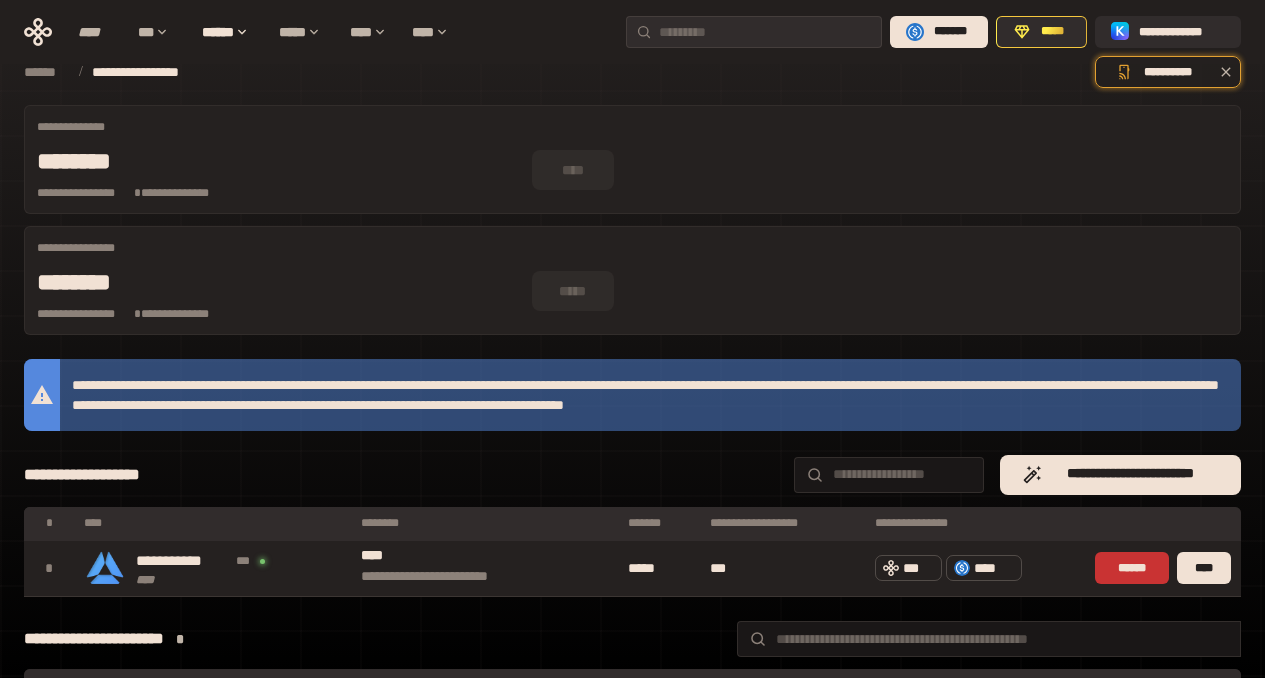 scroll, scrollTop: 188, scrollLeft: 0, axis: vertical 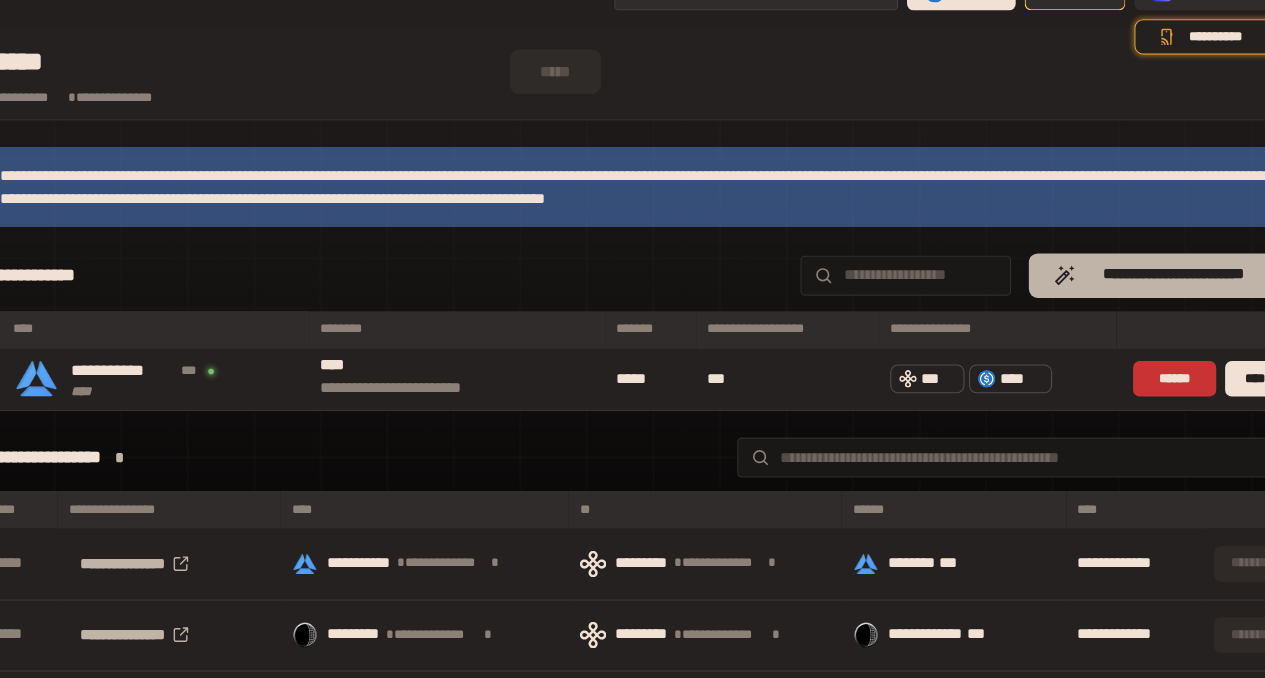 click on "**********" at bounding box center (1120, 287) 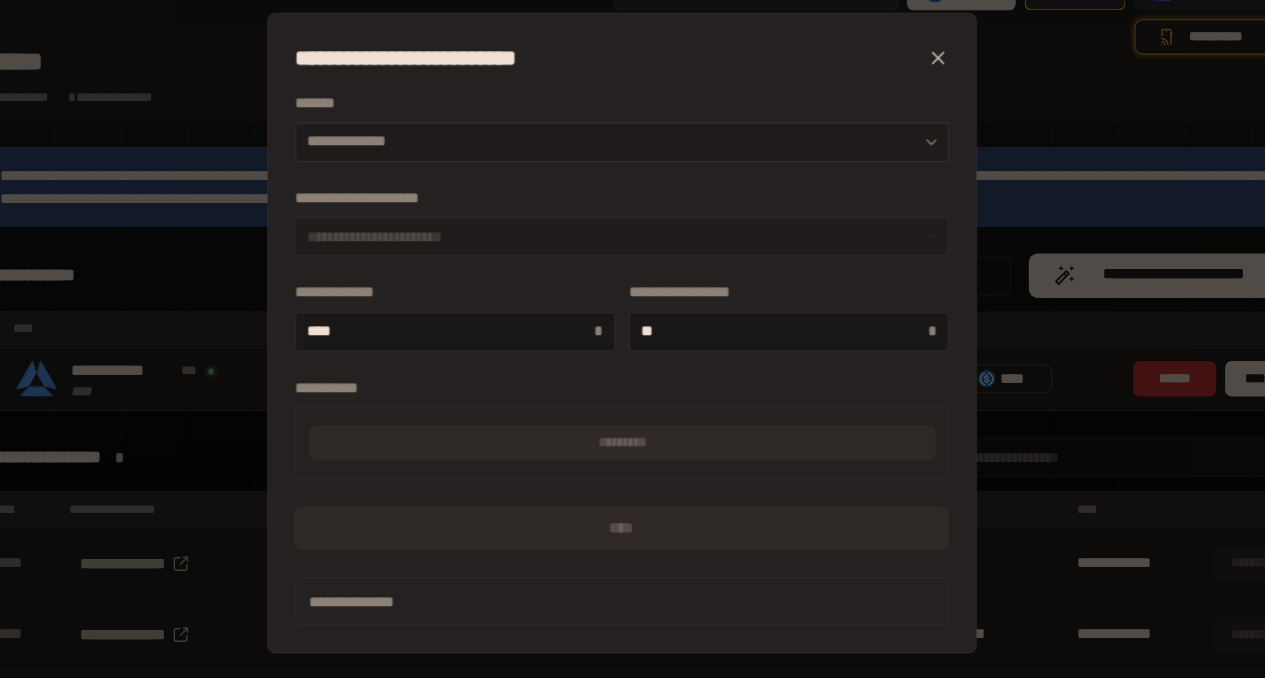 click 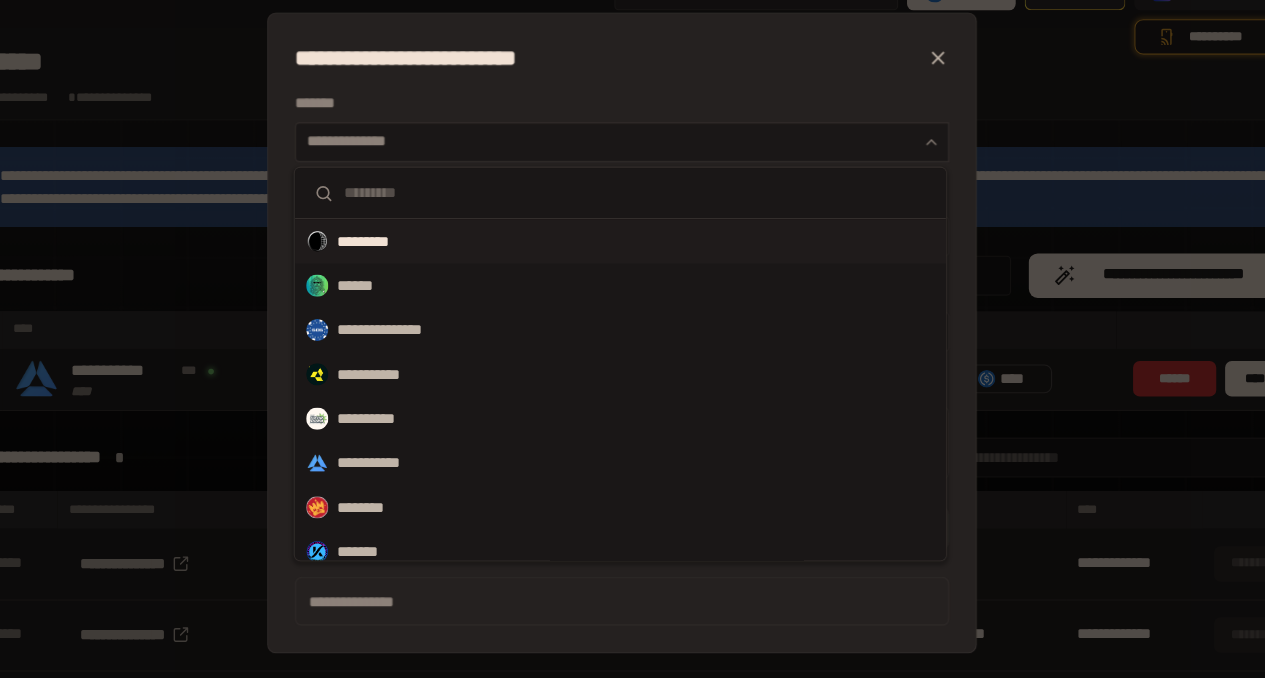 click on "*********" at bounding box center [631, 256] 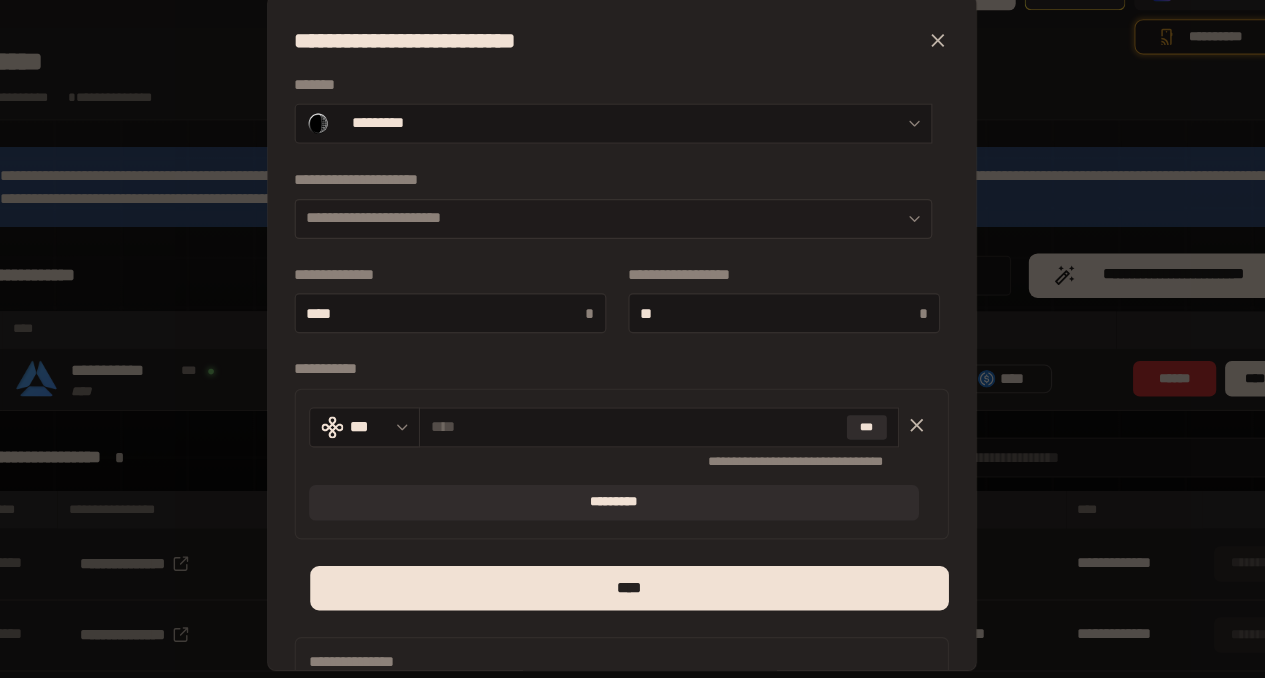 click 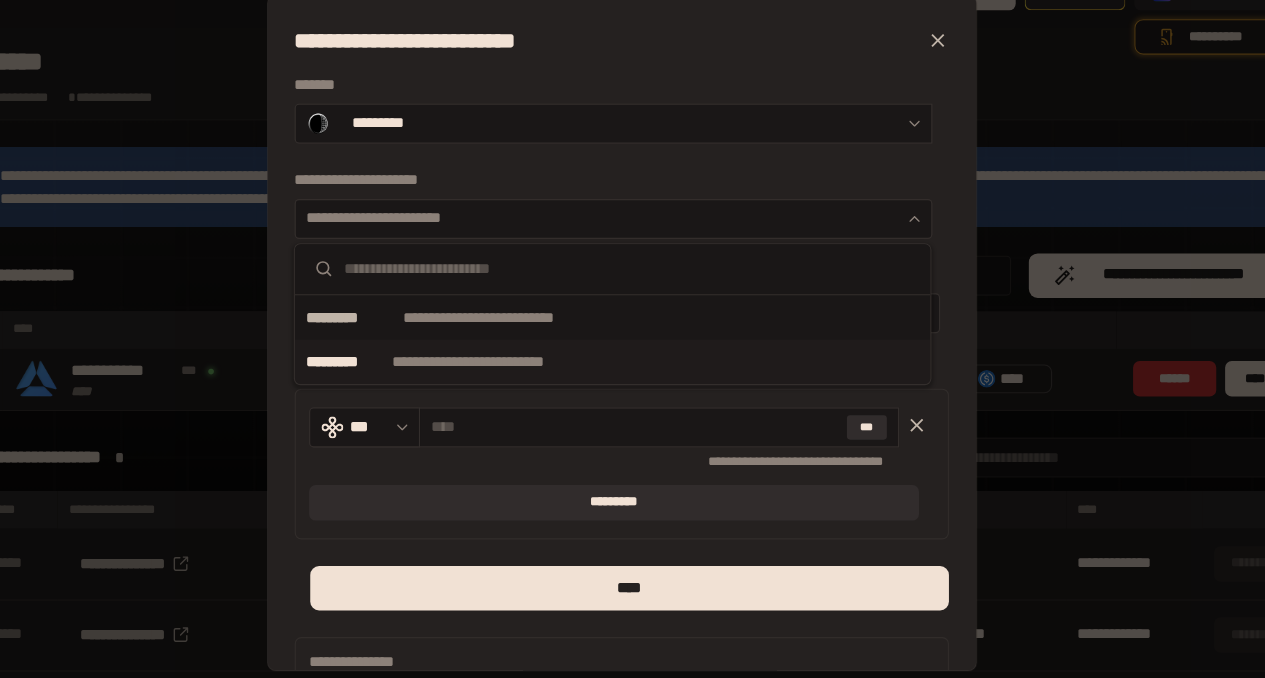 click on "**********" at bounding box center (518, 365) 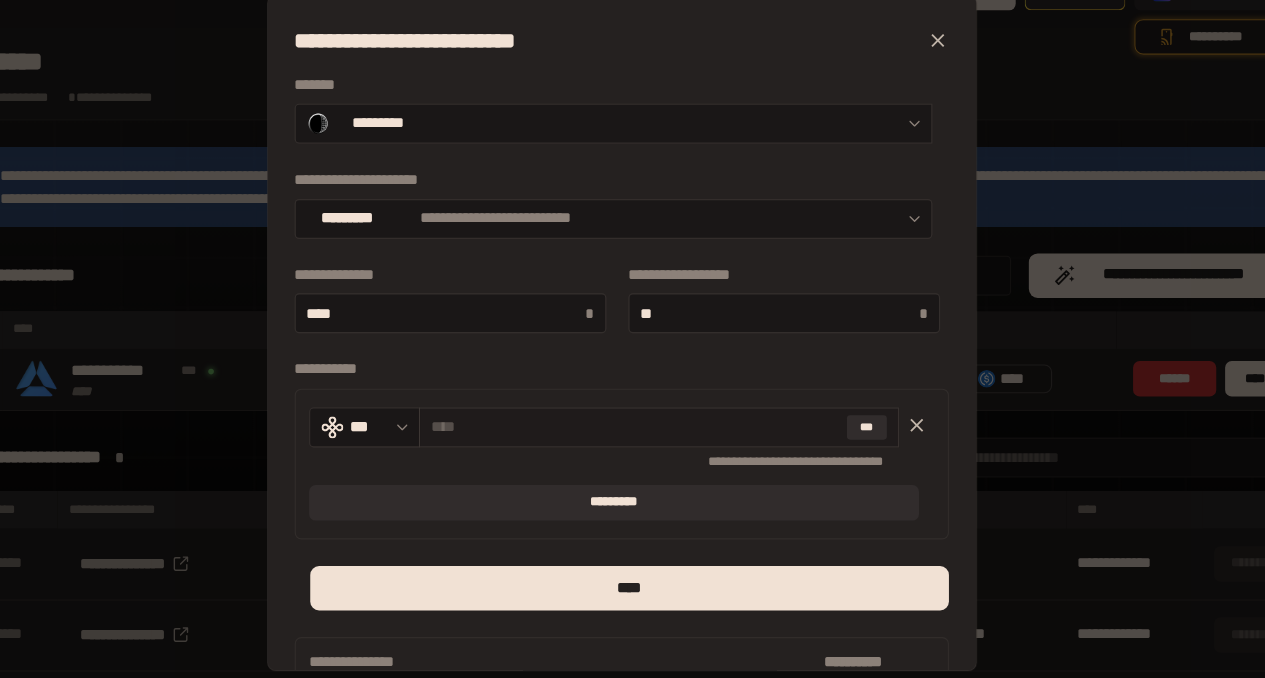 click at bounding box center (644, 423) 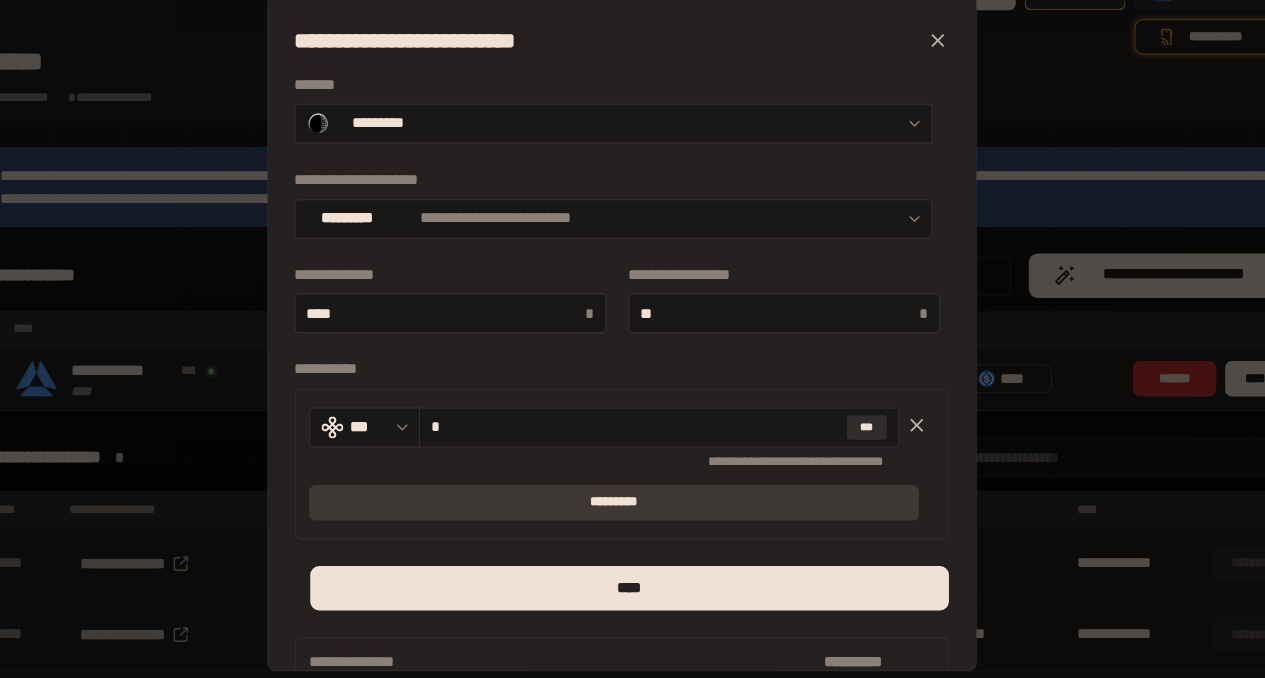 type on "*" 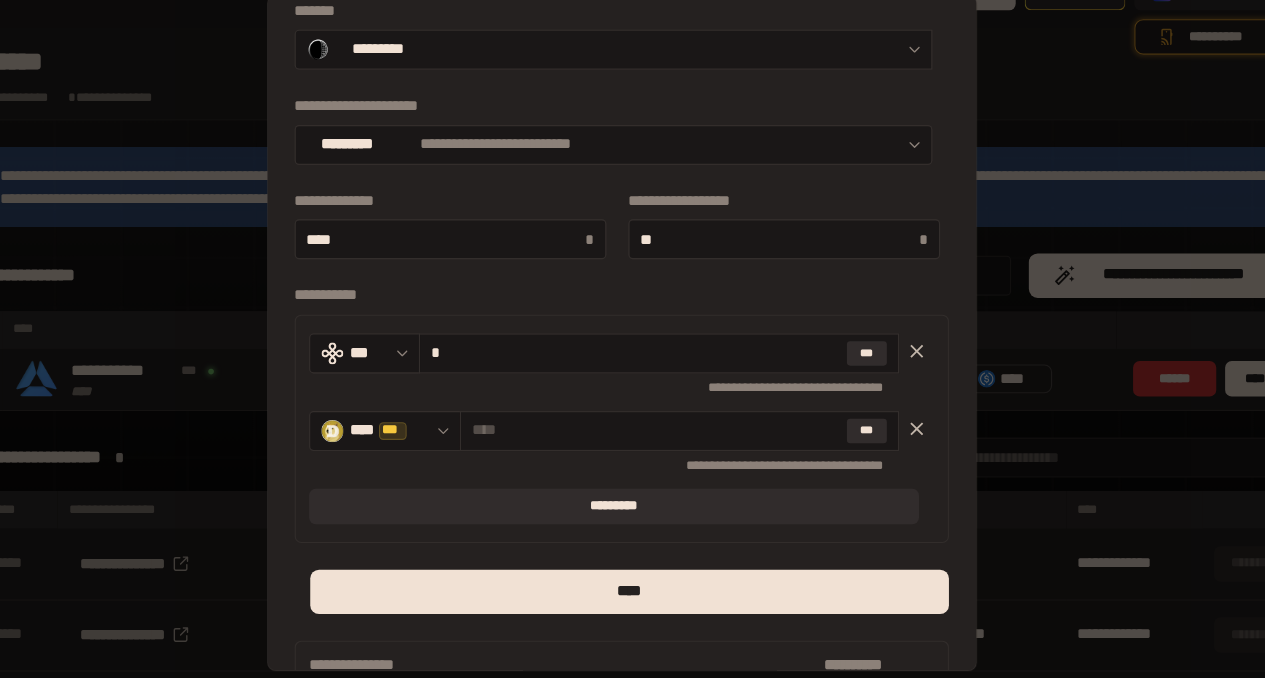 scroll, scrollTop: 106, scrollLeft: 0, axis: vertical 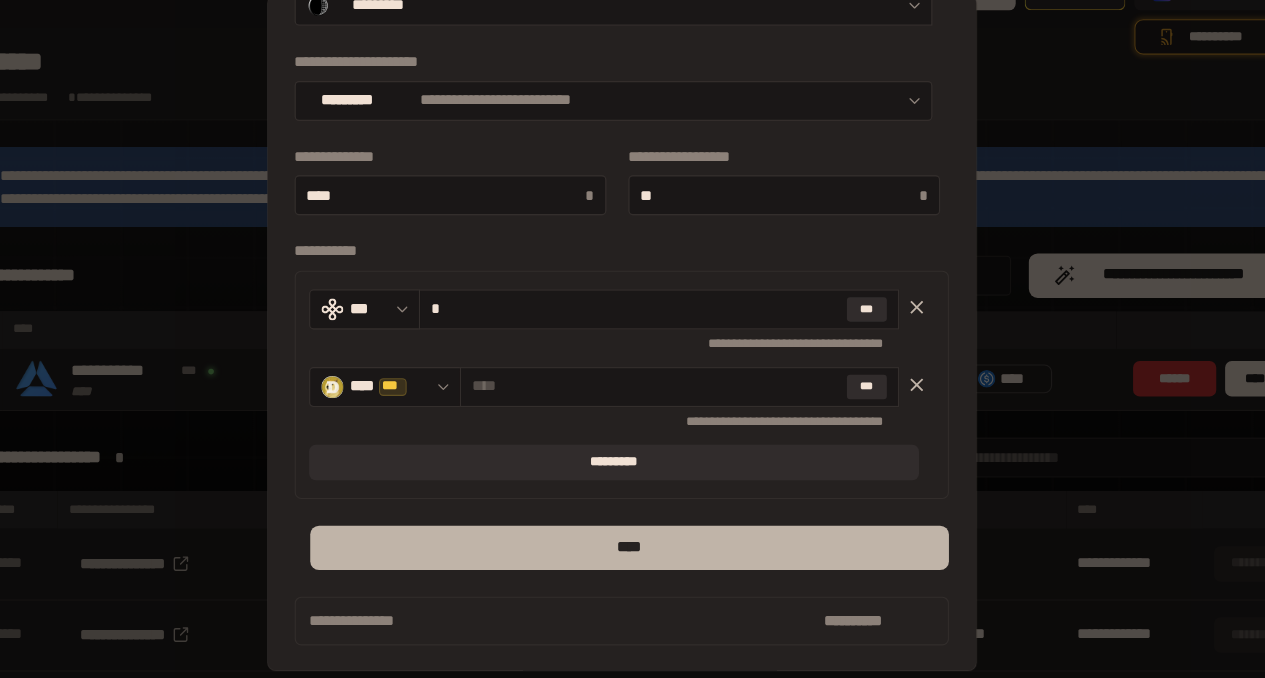click on "****" at bounding box center [639, 533] 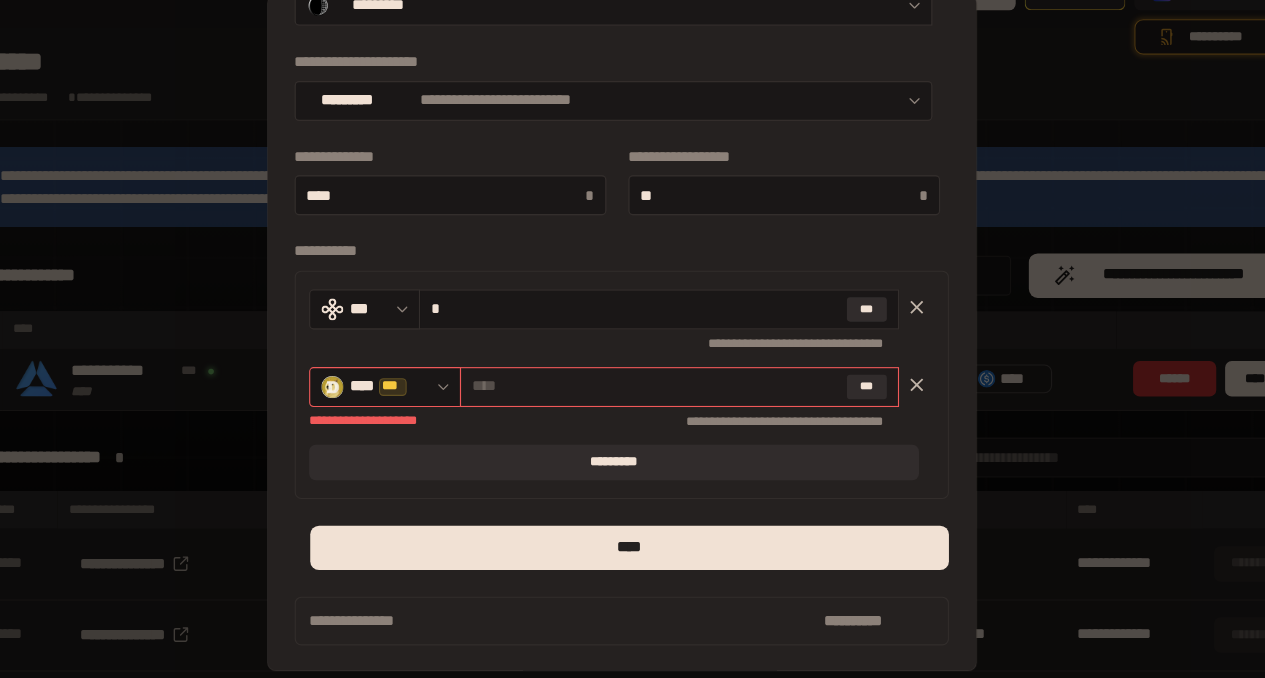click at bounding box center (663, 387) 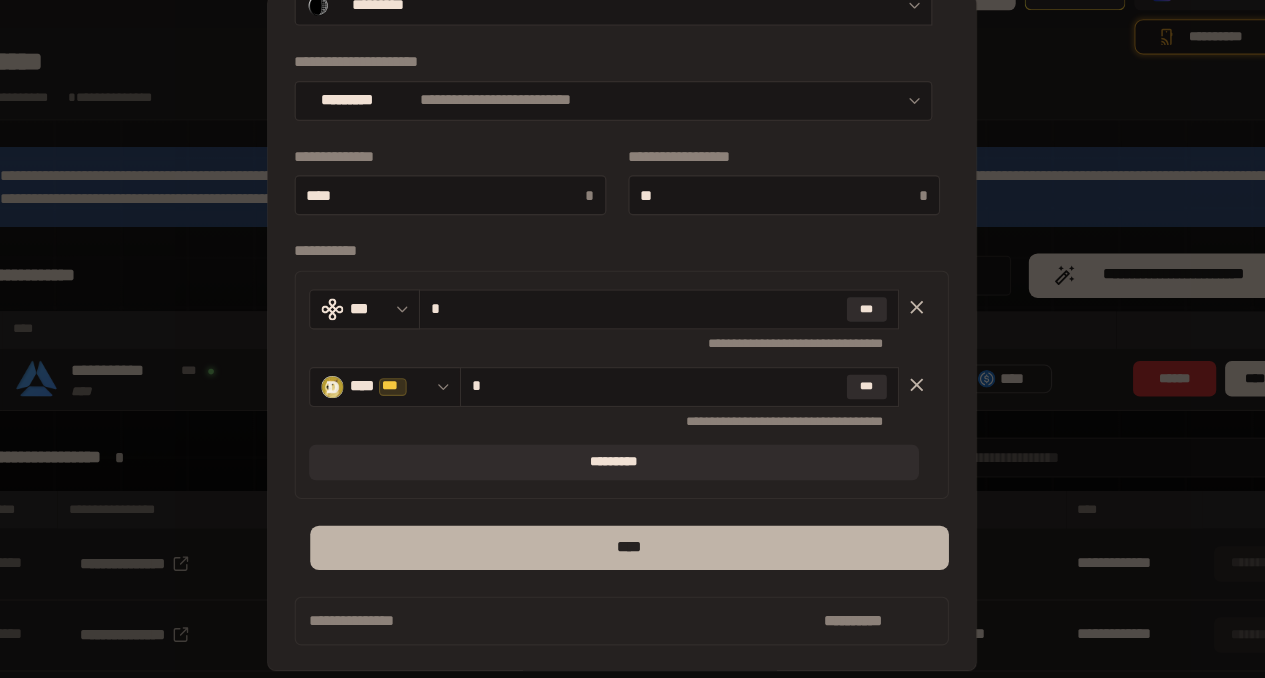 type on "*" 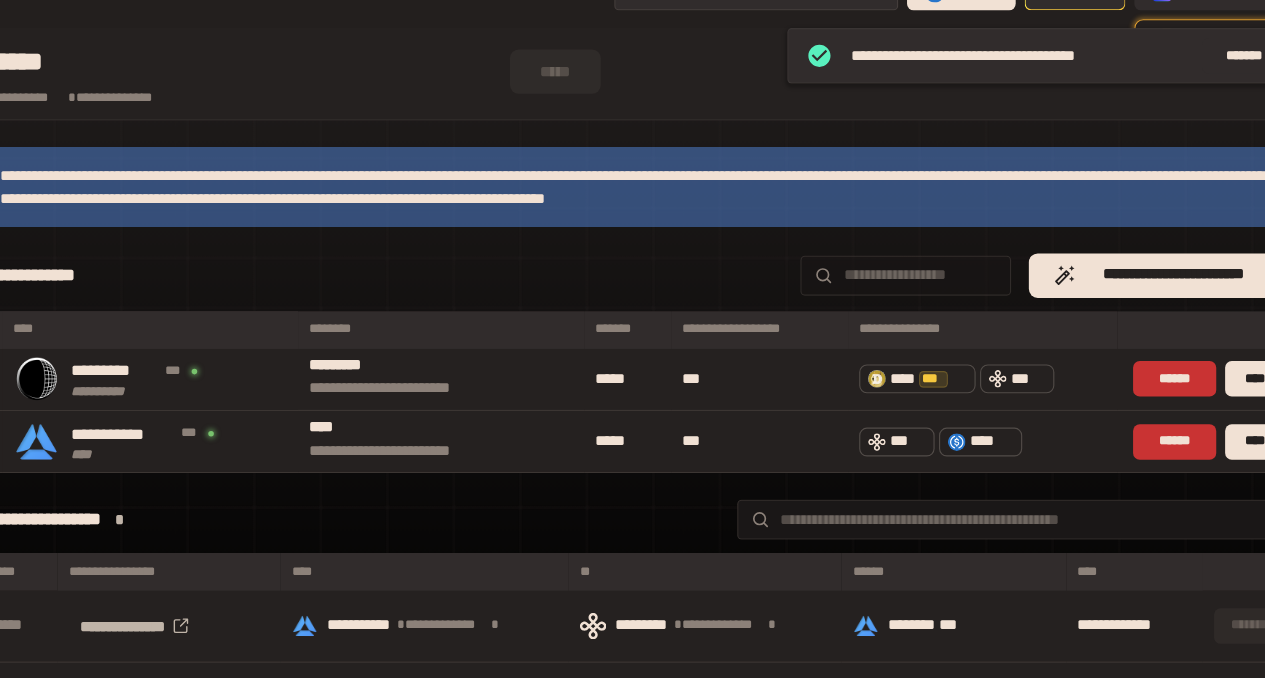 scroll, scrollTop: 188, scrollLeft: 0, axis: vertical 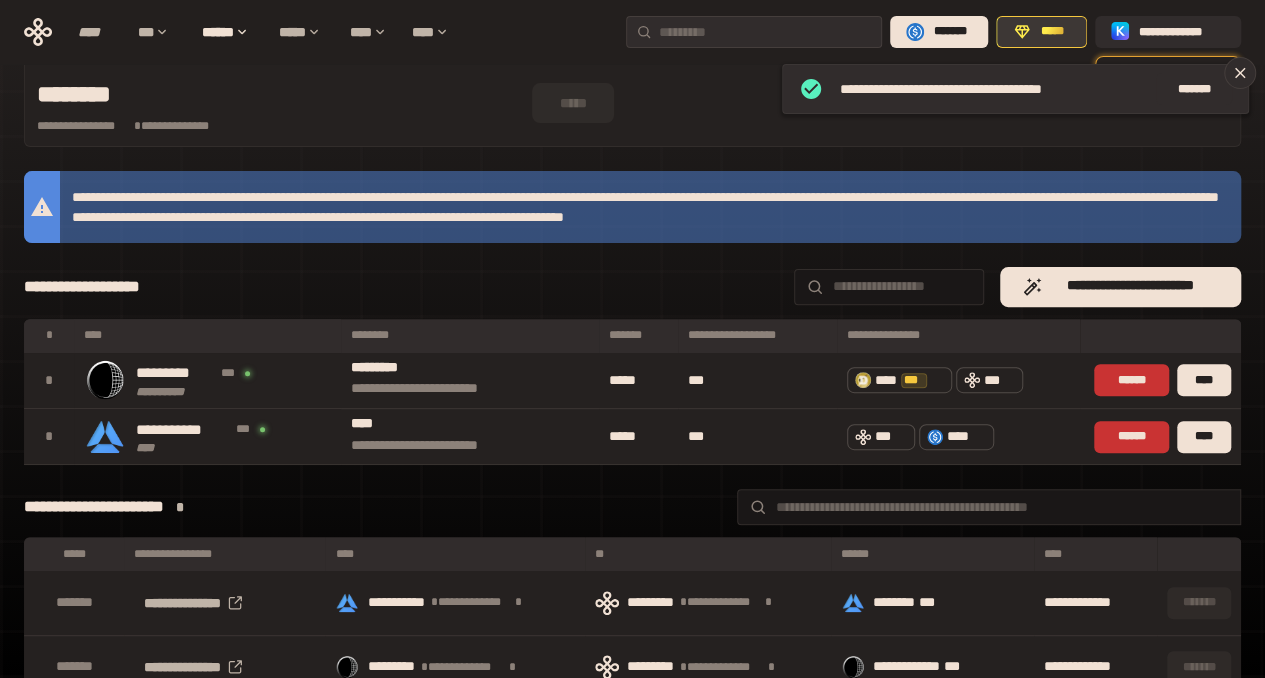 click on "*****" at bounding box center [1052, 32] 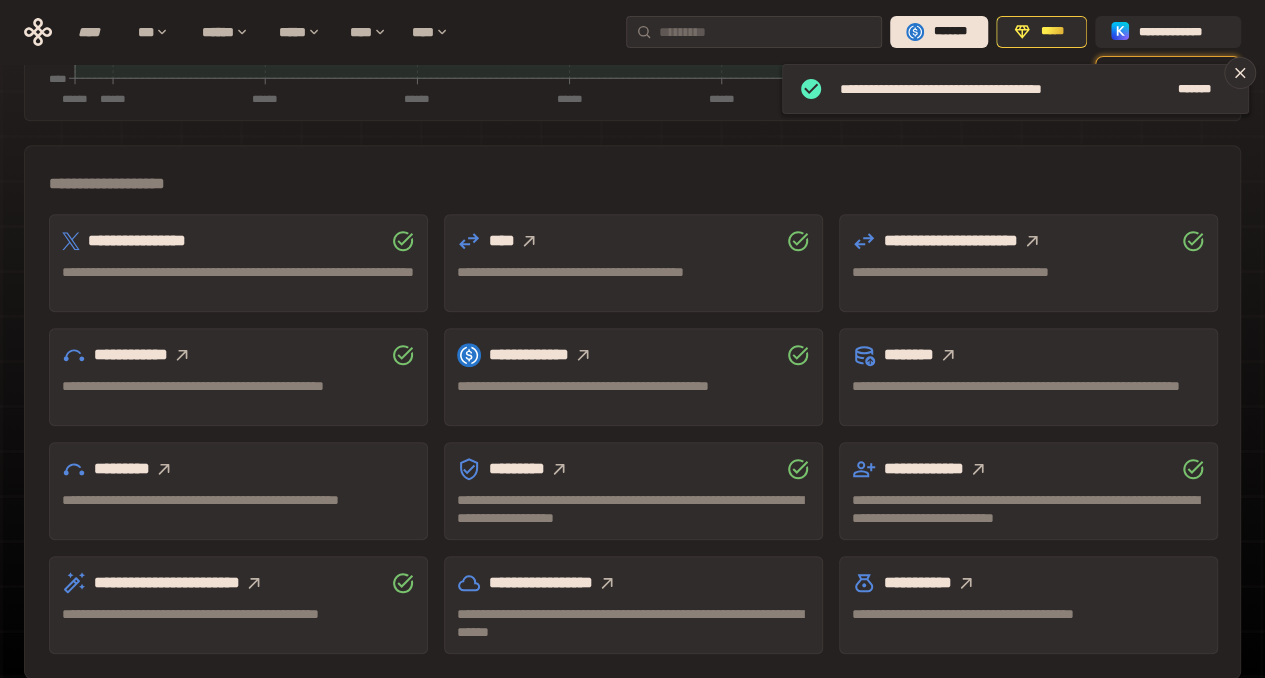 scroll, scrollTop: 604, scrollLeft: 0, axis: vertical 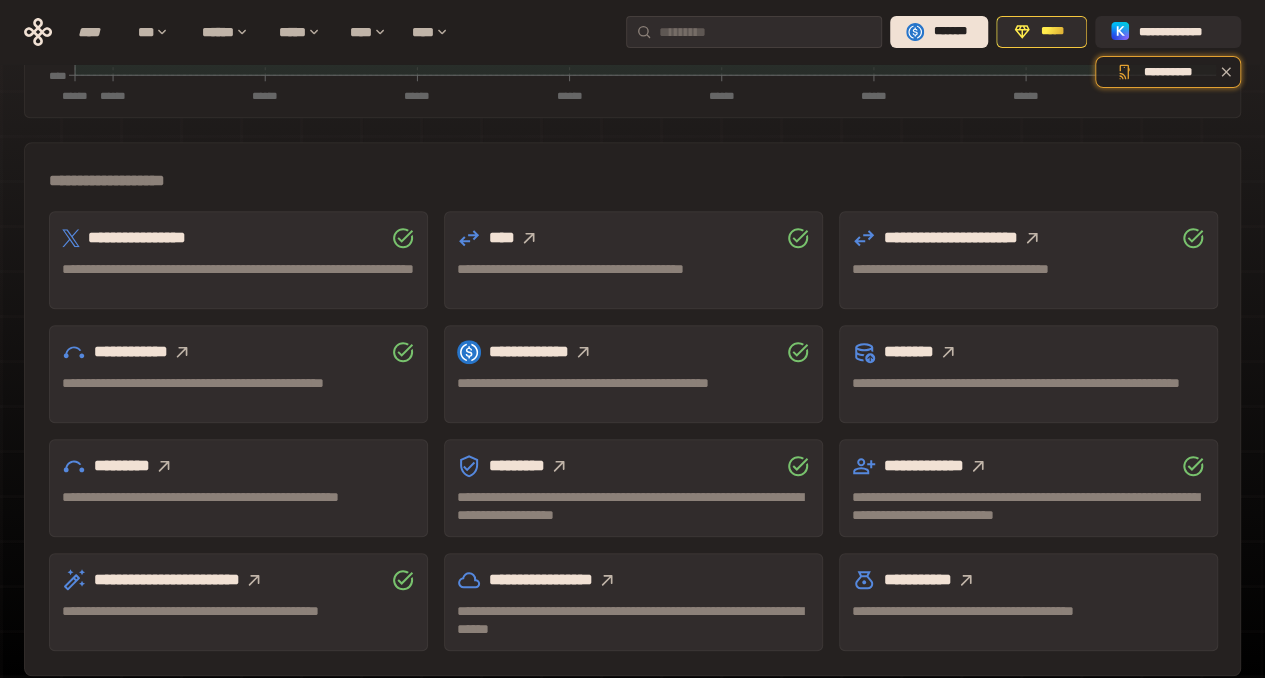 click 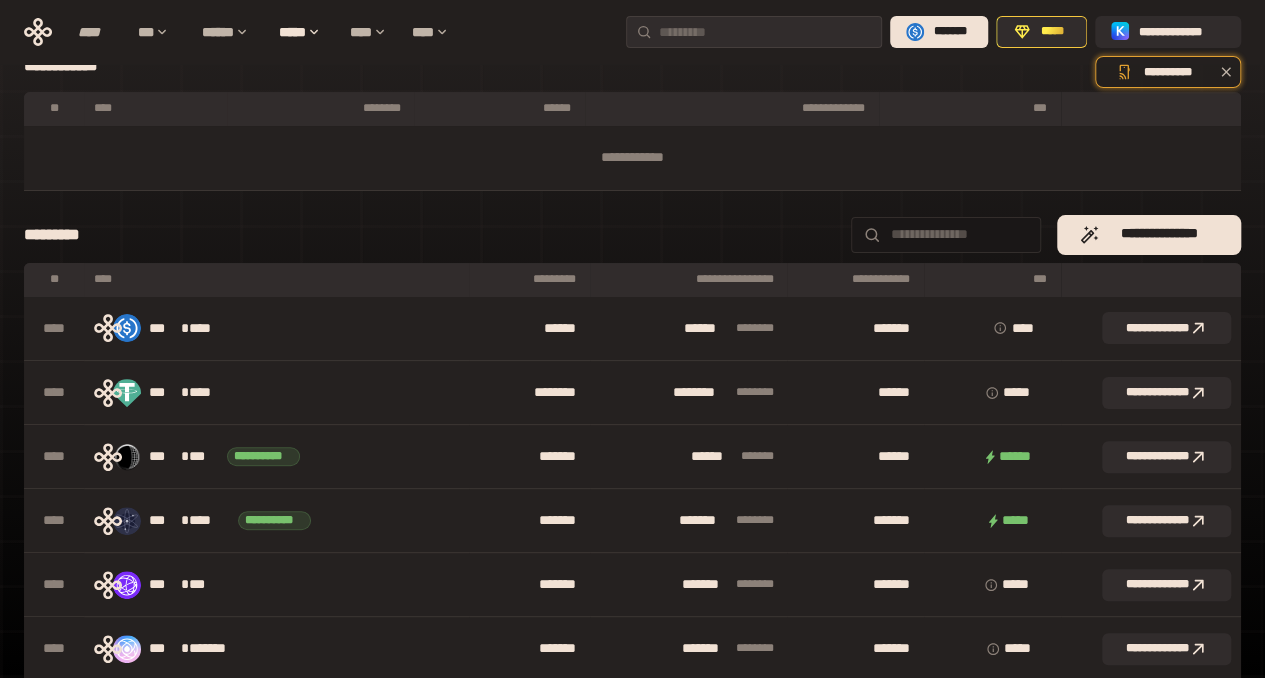 scroll, scrollTop: 50, scrollLeft: 0, axis: vertical 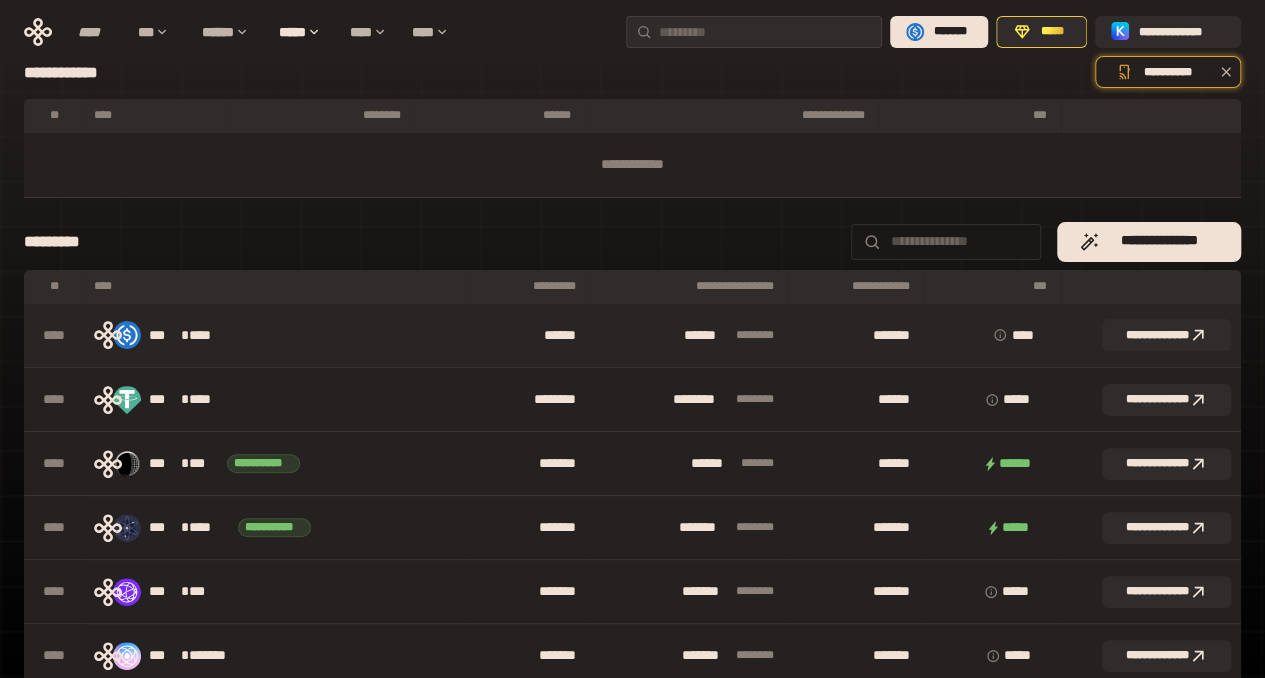 click on "****** * ***** **" at bounding box center [688, 336] 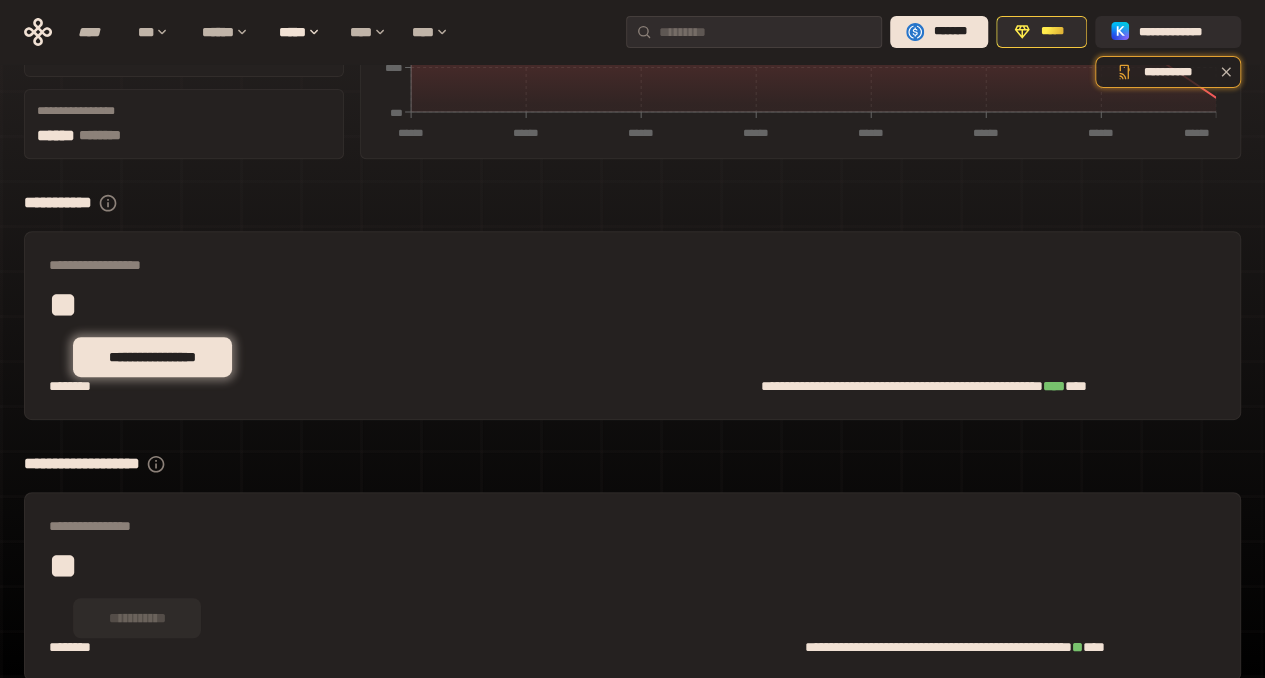 scroll, scrollTop: 349, scrollLeft: 0, axis: vertical 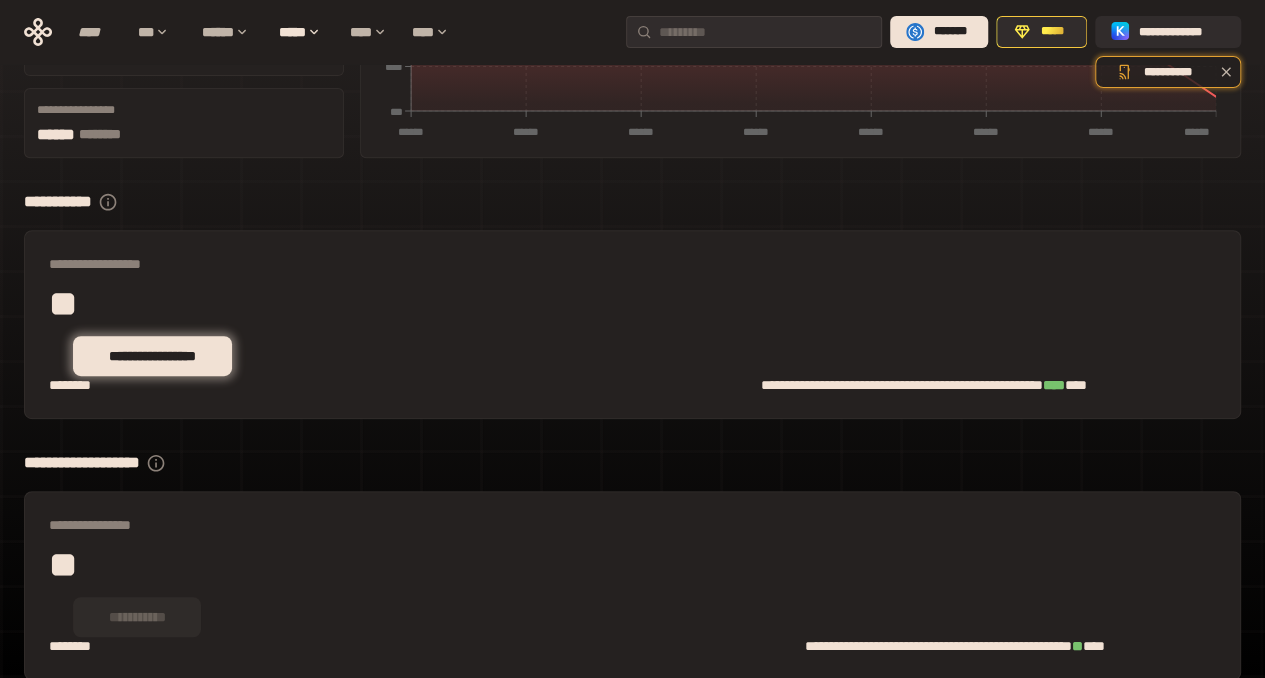 click on "**" at bounding box center [541, 304] 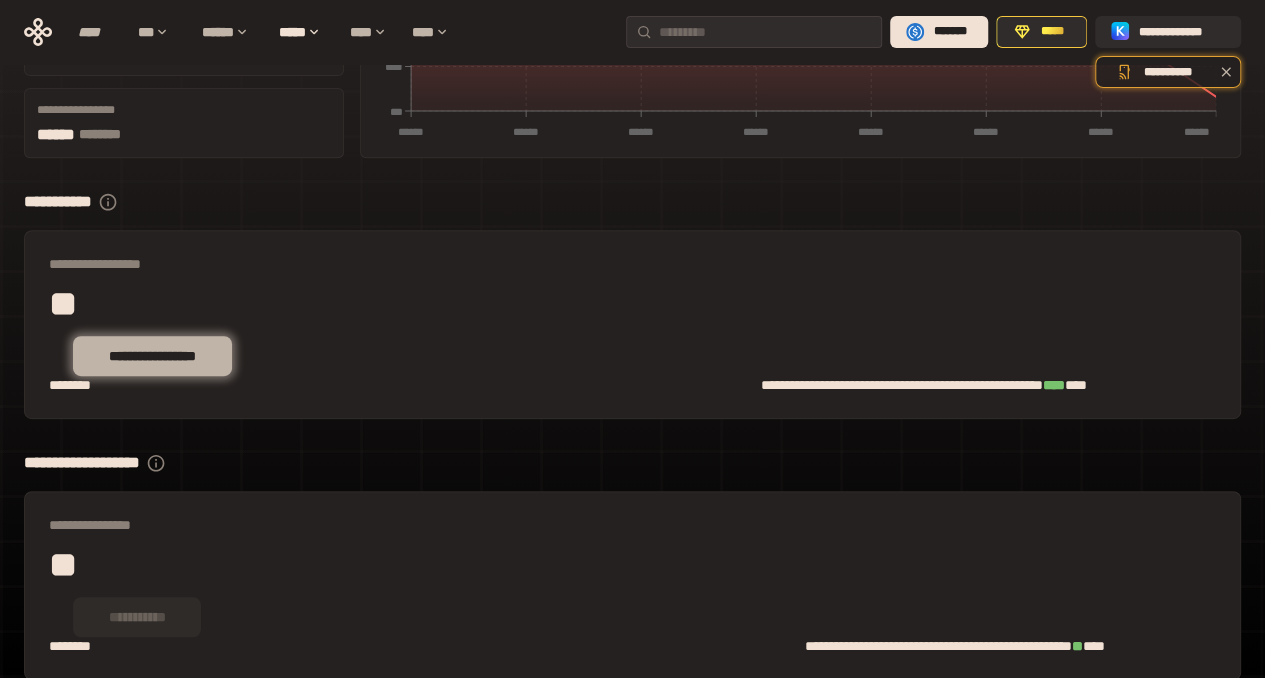 click on "**********" at bounding box center (152, 356) 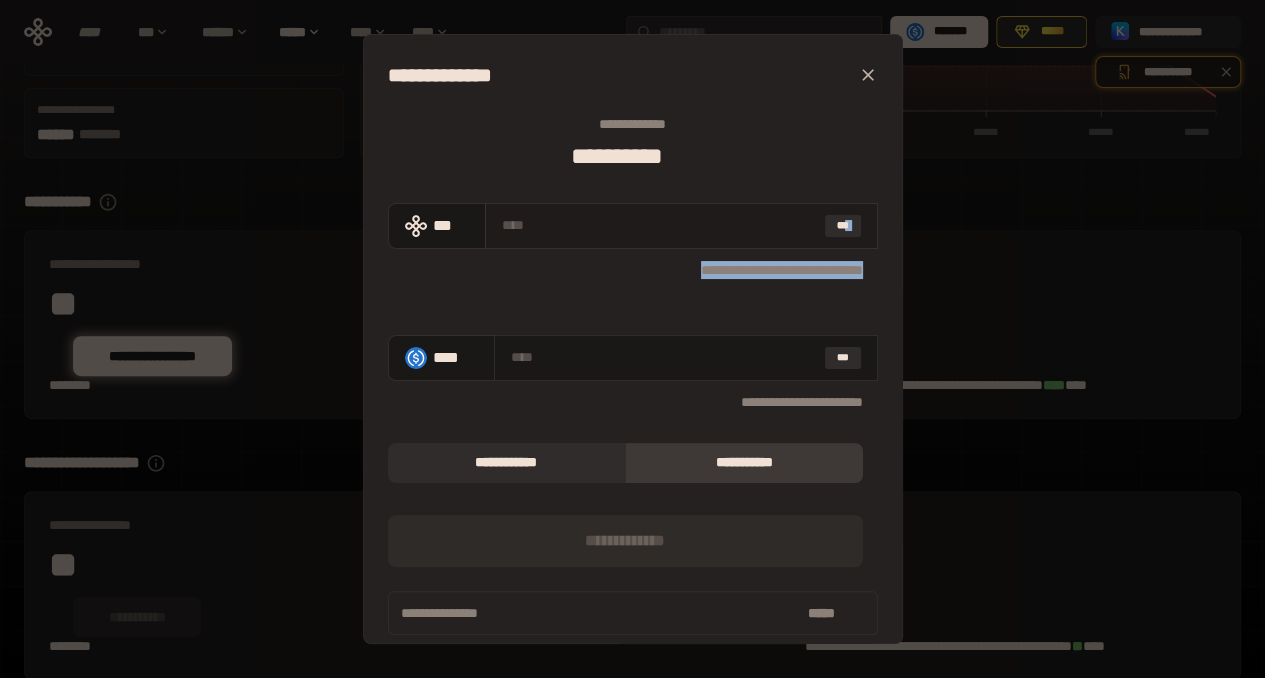 drag, startPoint x: 1117, startPoint y: 281, endPoint x: 823, endPoint y: 246, distance: 296.076 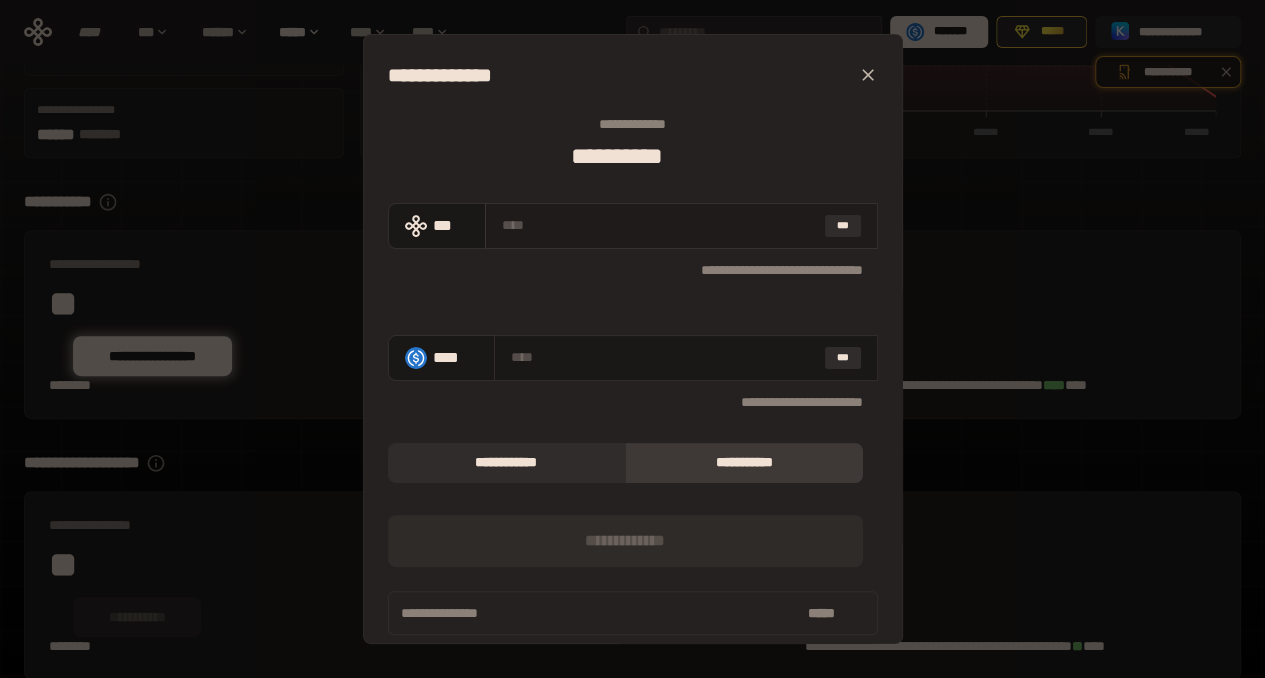 click at bounding box center (659, 225) 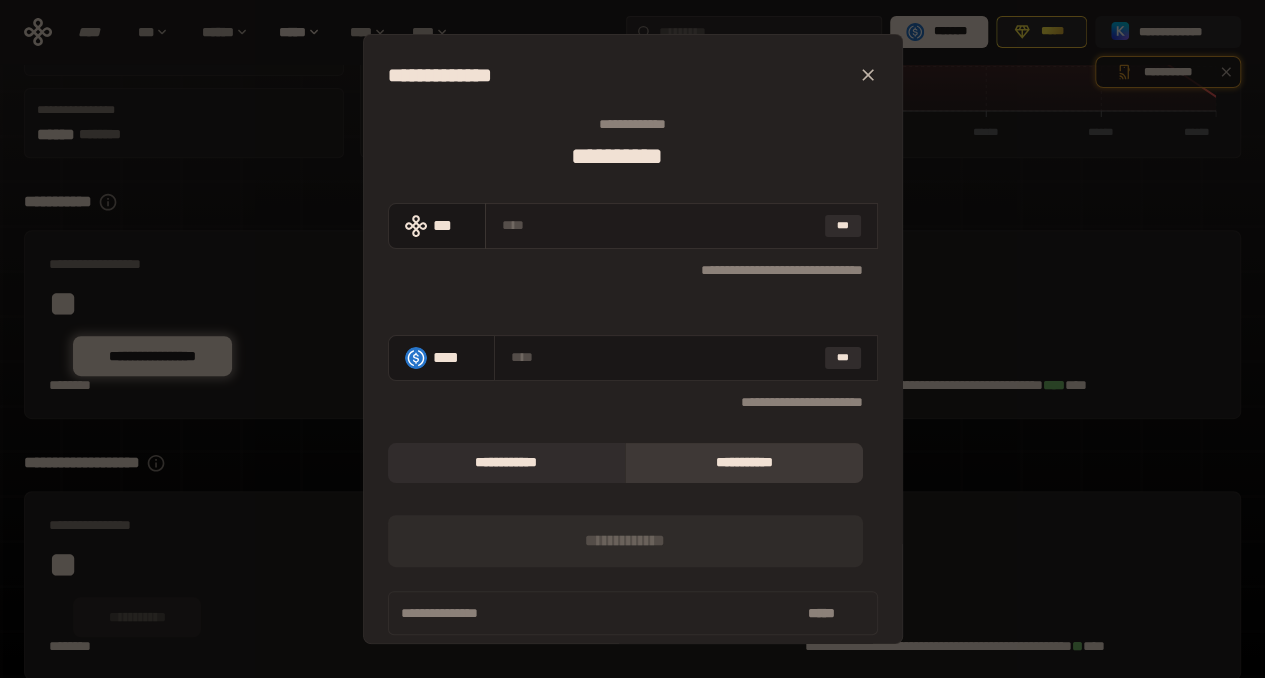 type on "*" 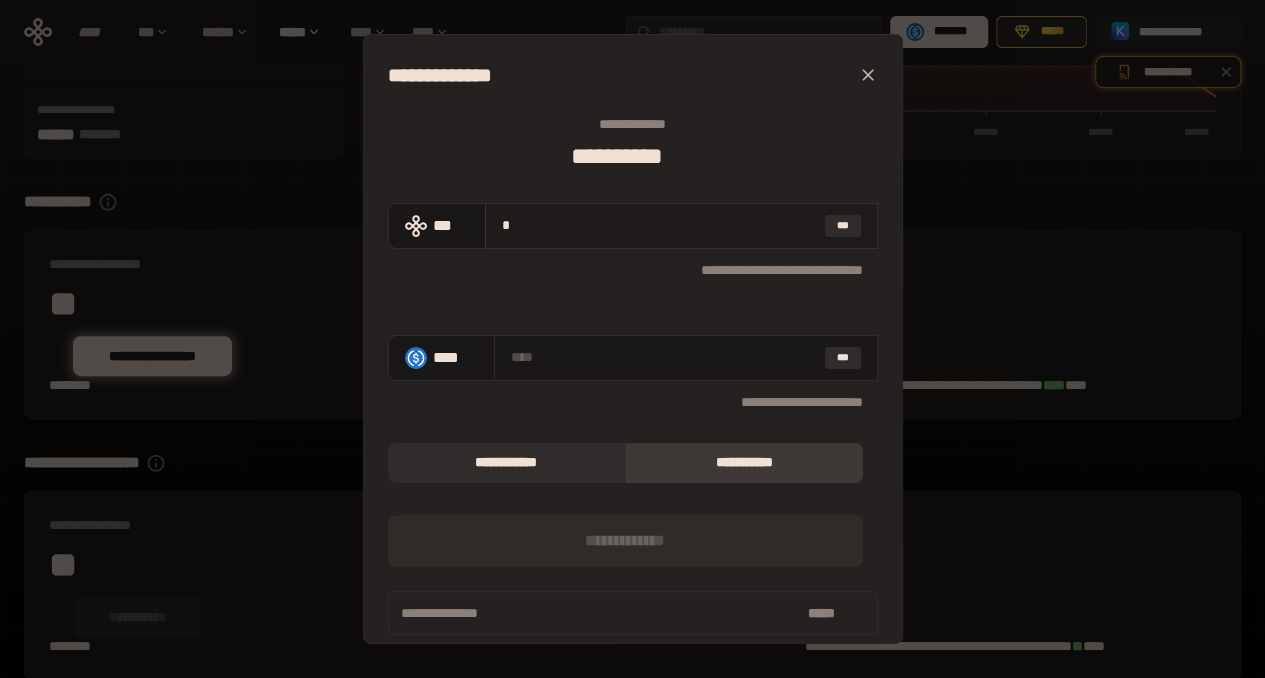 type on "**********" 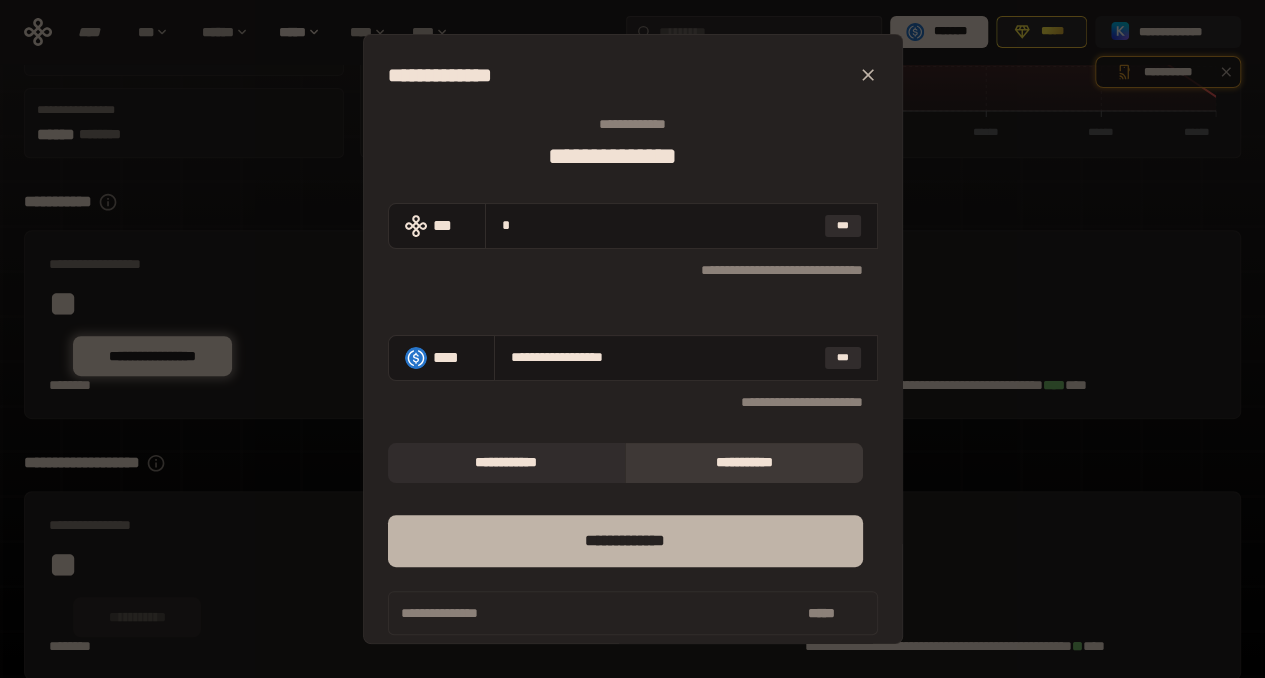 type on "*" 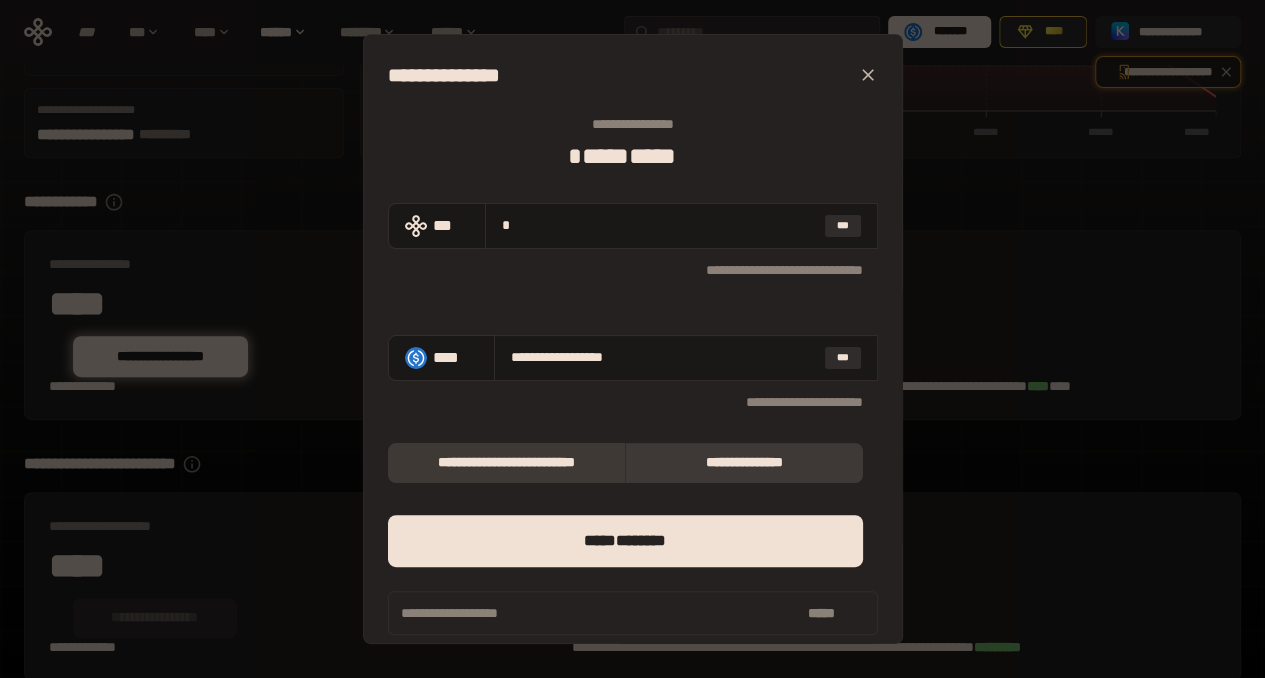 click on "**********" at bounding box center [506, 462] 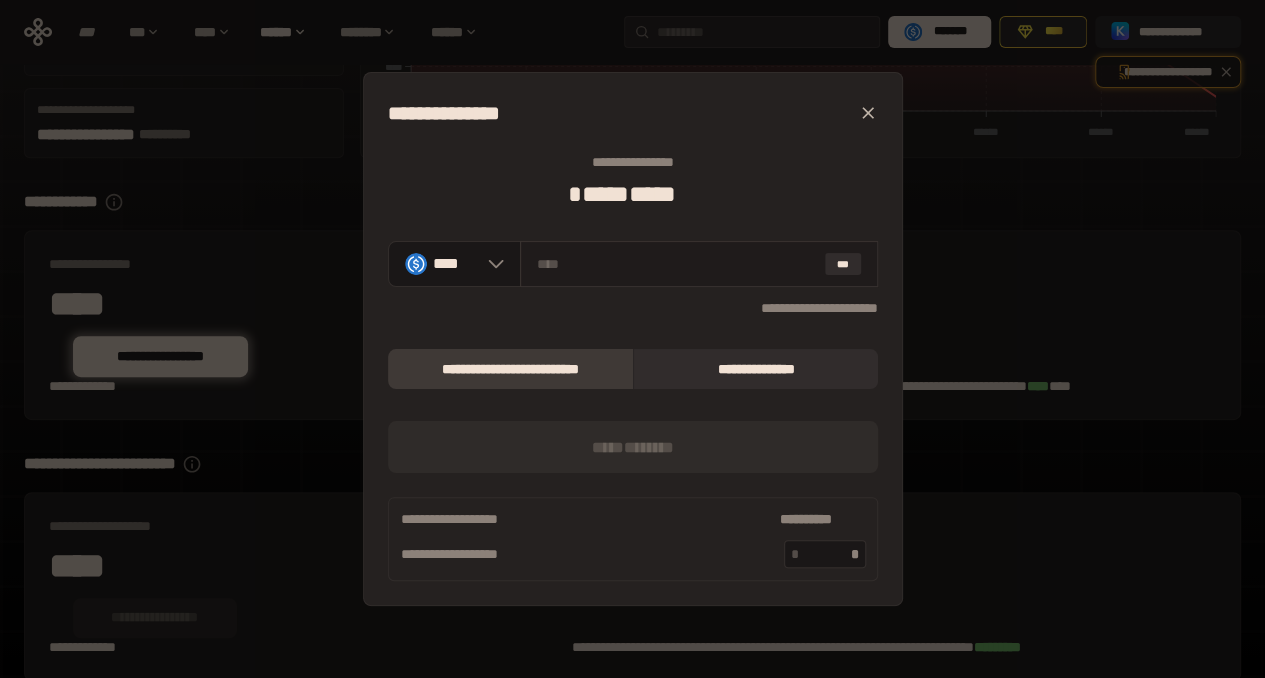 click at bounding box center [677, 264] 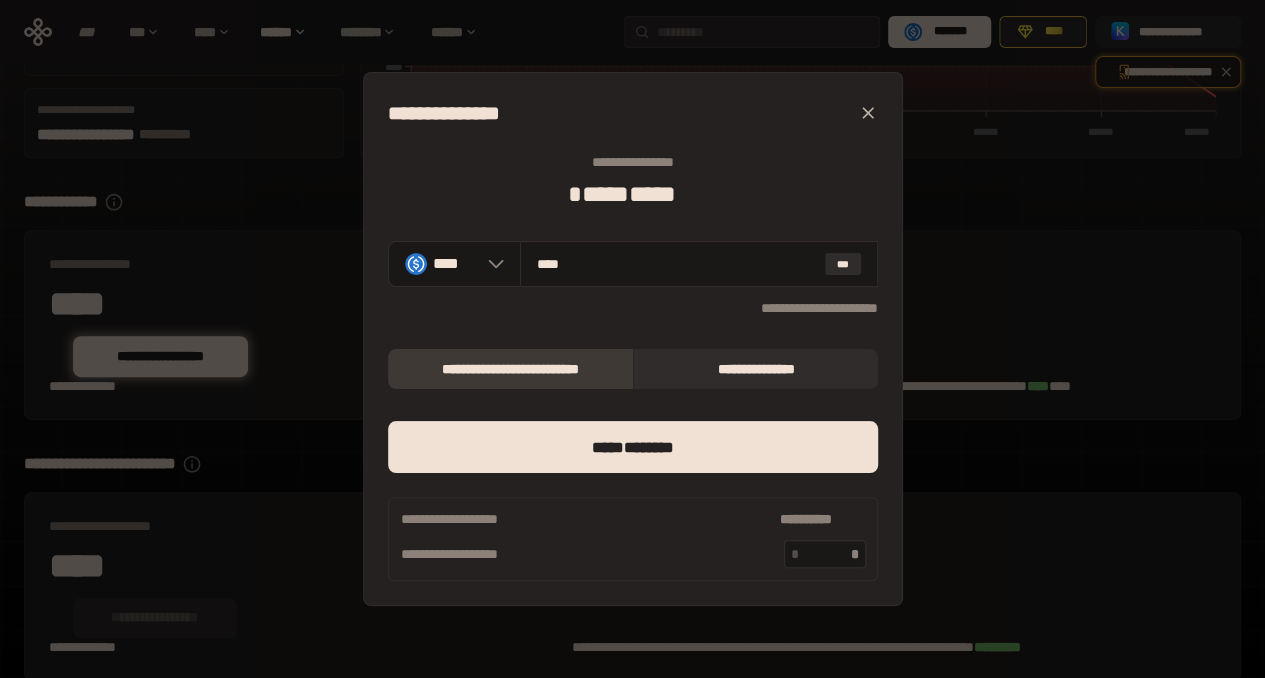 type on "****" 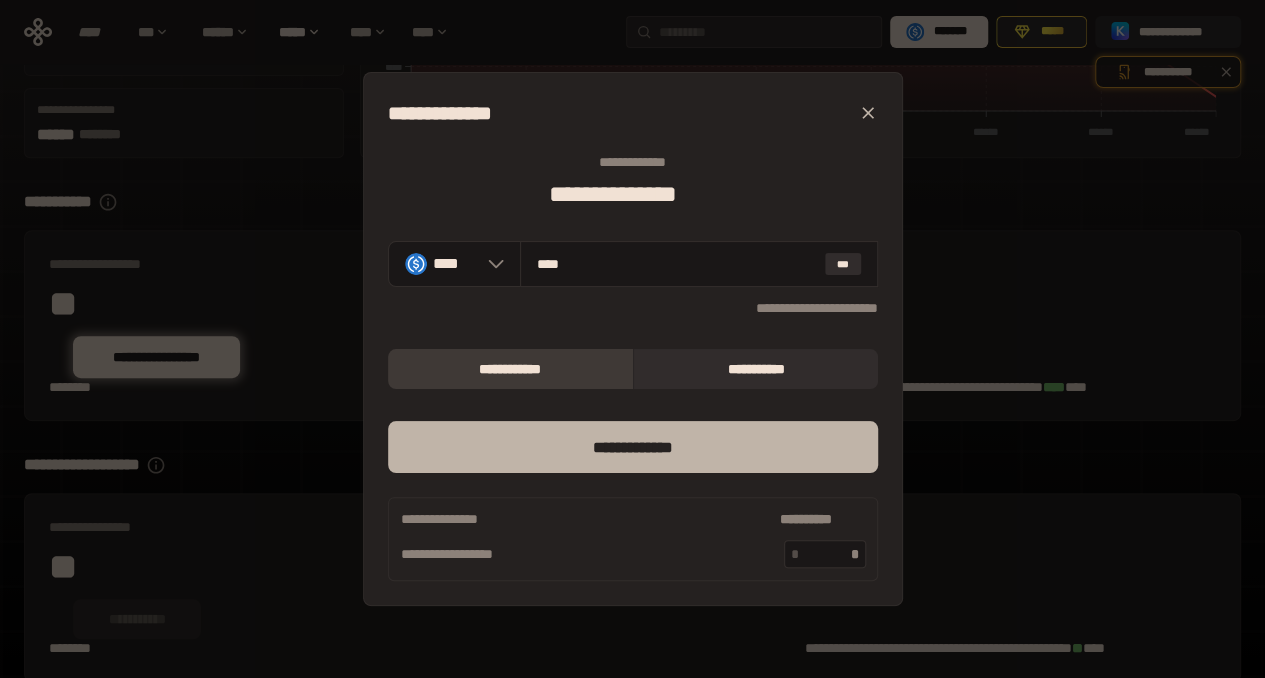 click on "*** *********" at bounding box center (633, 447) 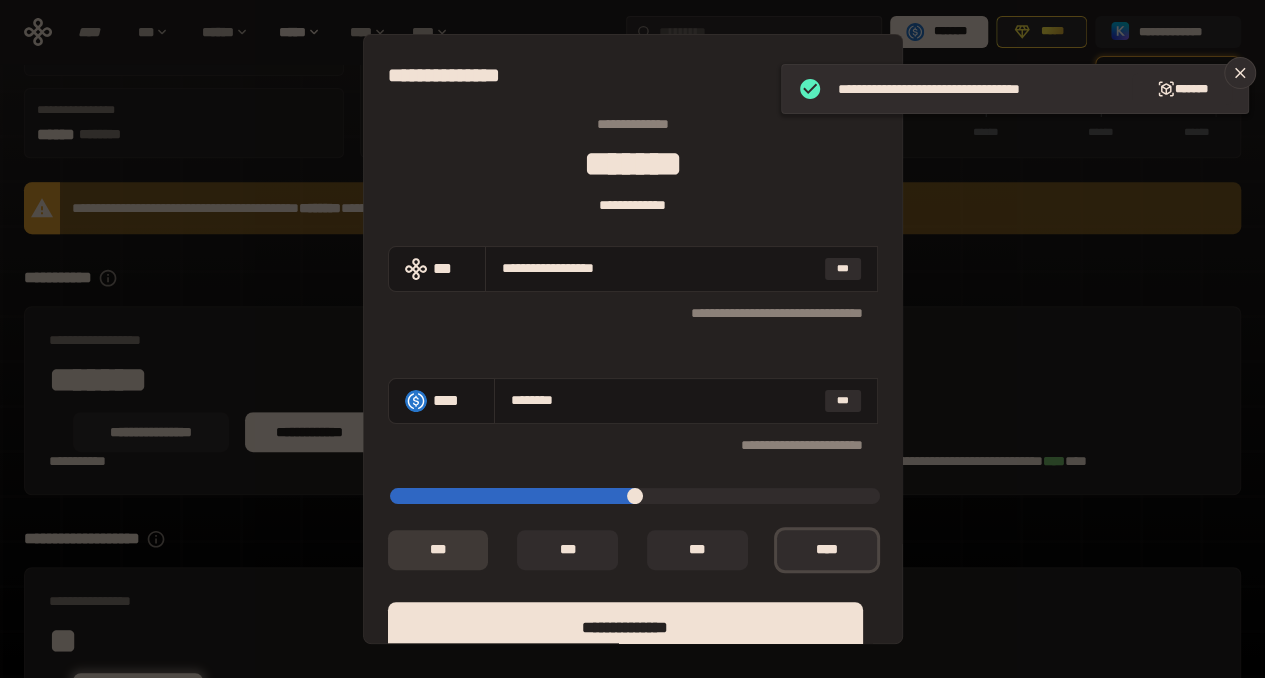 type on "*" 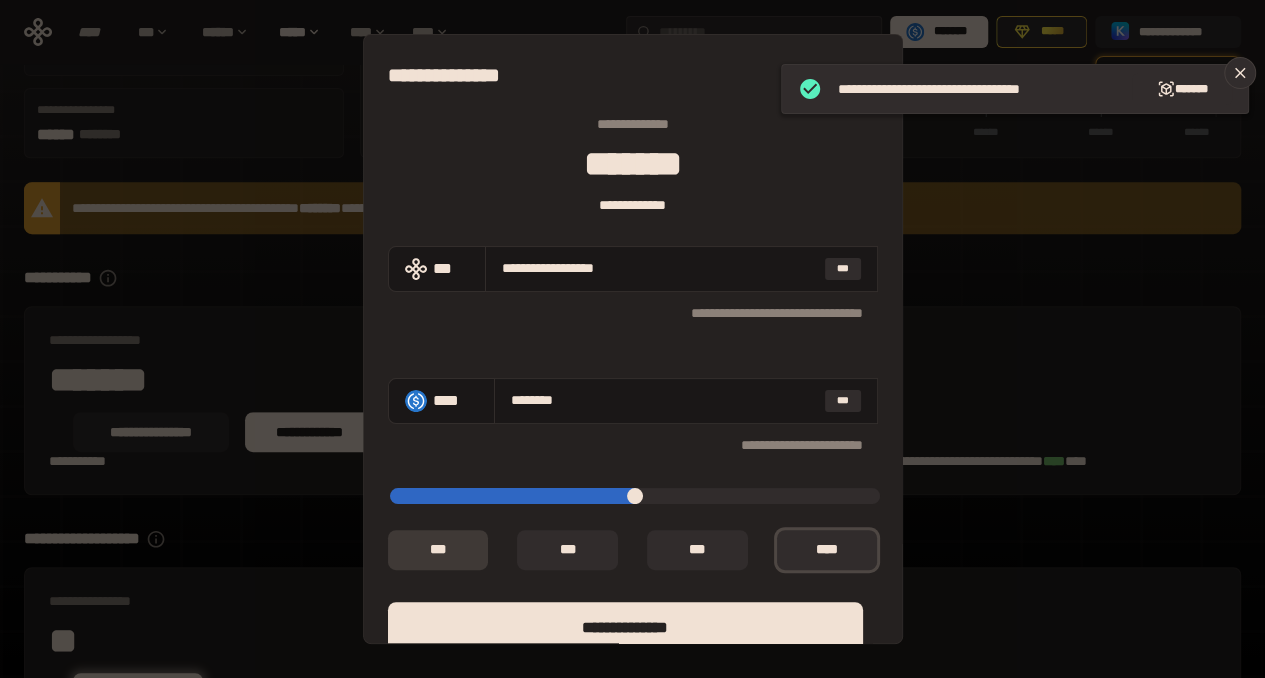 click on "** *" at bounding box center [438, 550] 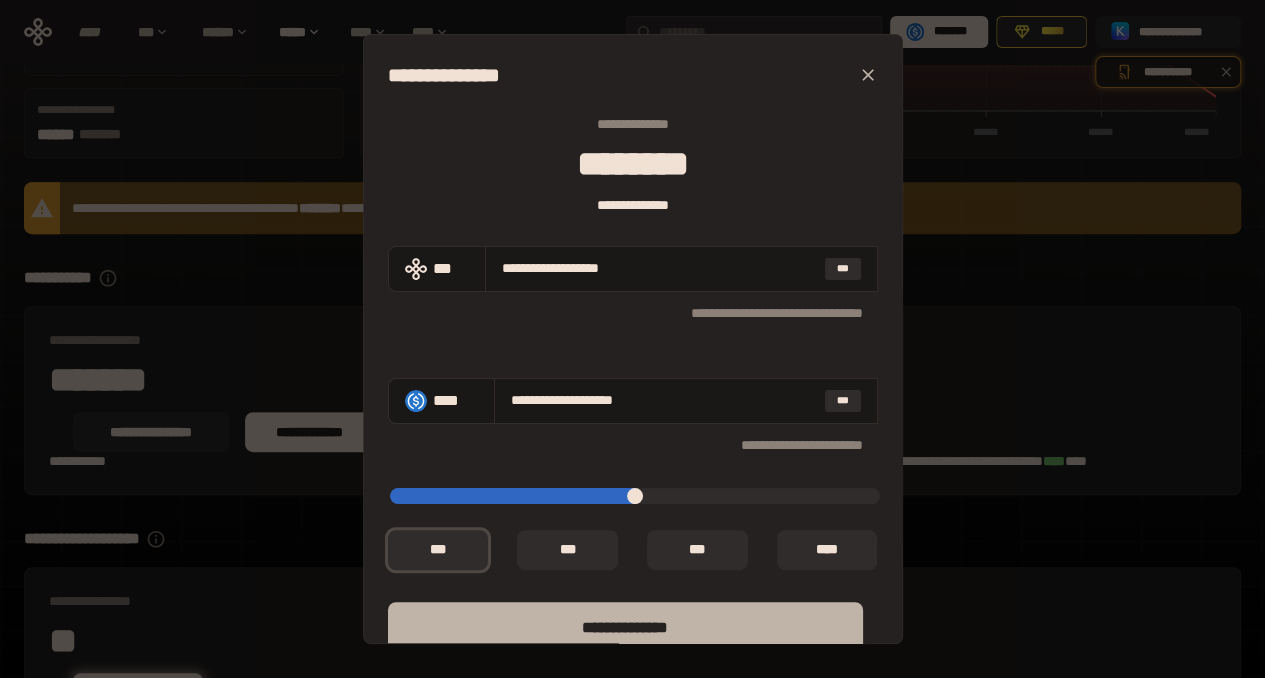 click on "**** *********" at bounding box center [625, 628] 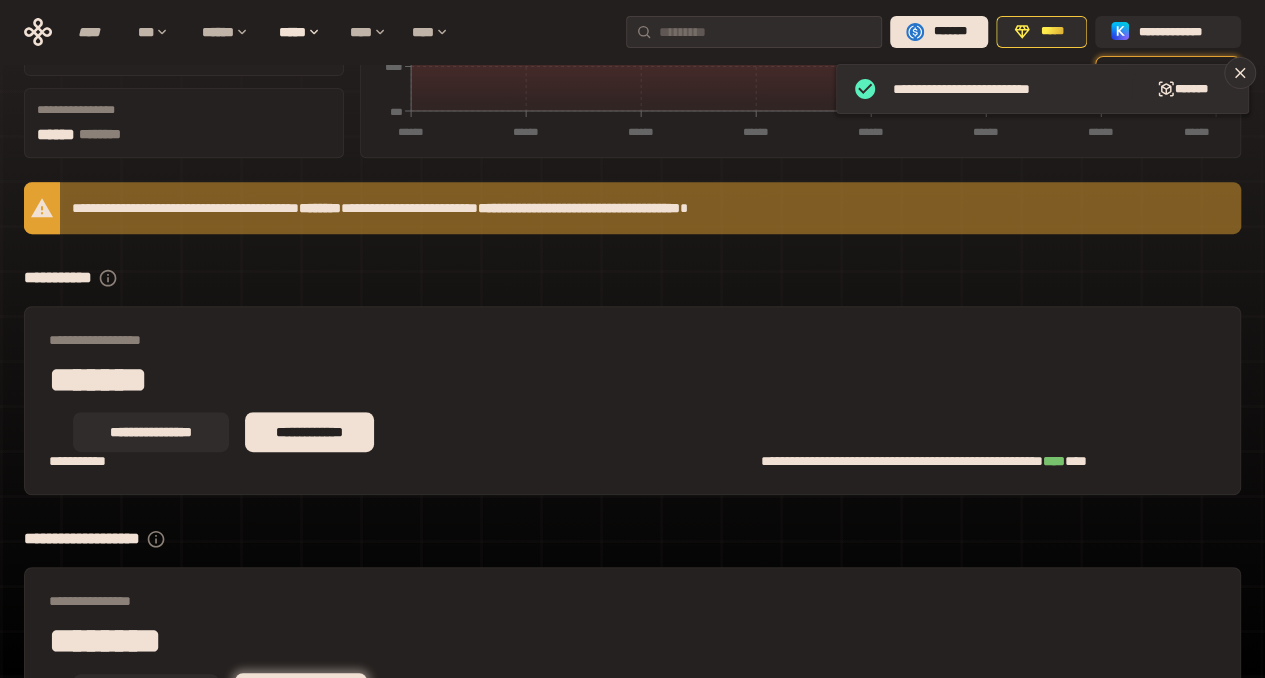 scroll, scrollTop: 435, scrollLeft: 0, axis: vertical 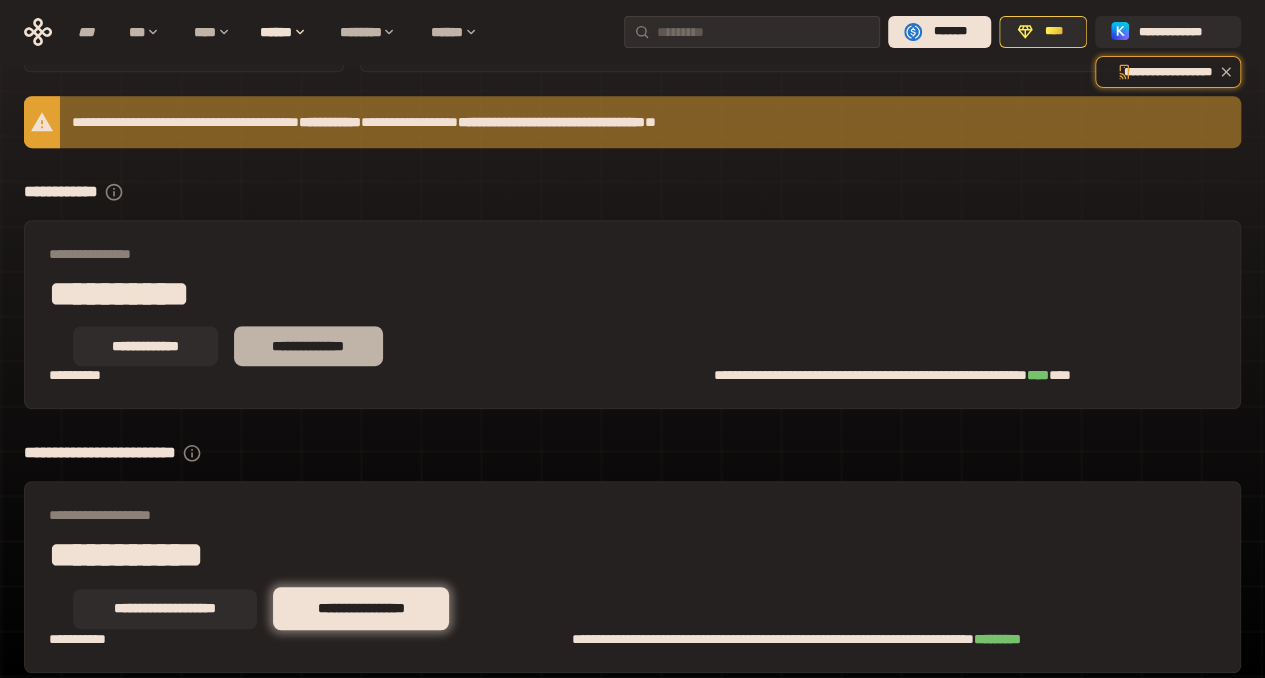 click on "**********" at bounding box center (308, 346) 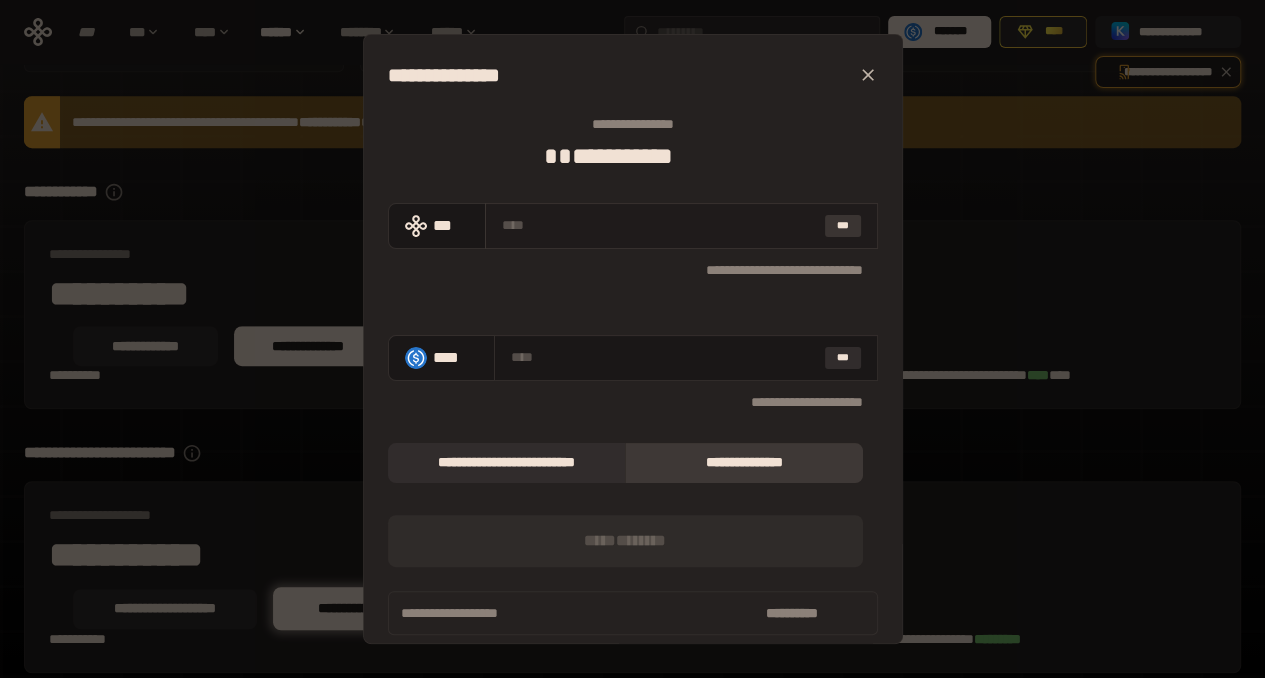 click on "***" at bounding box center [843, 225] 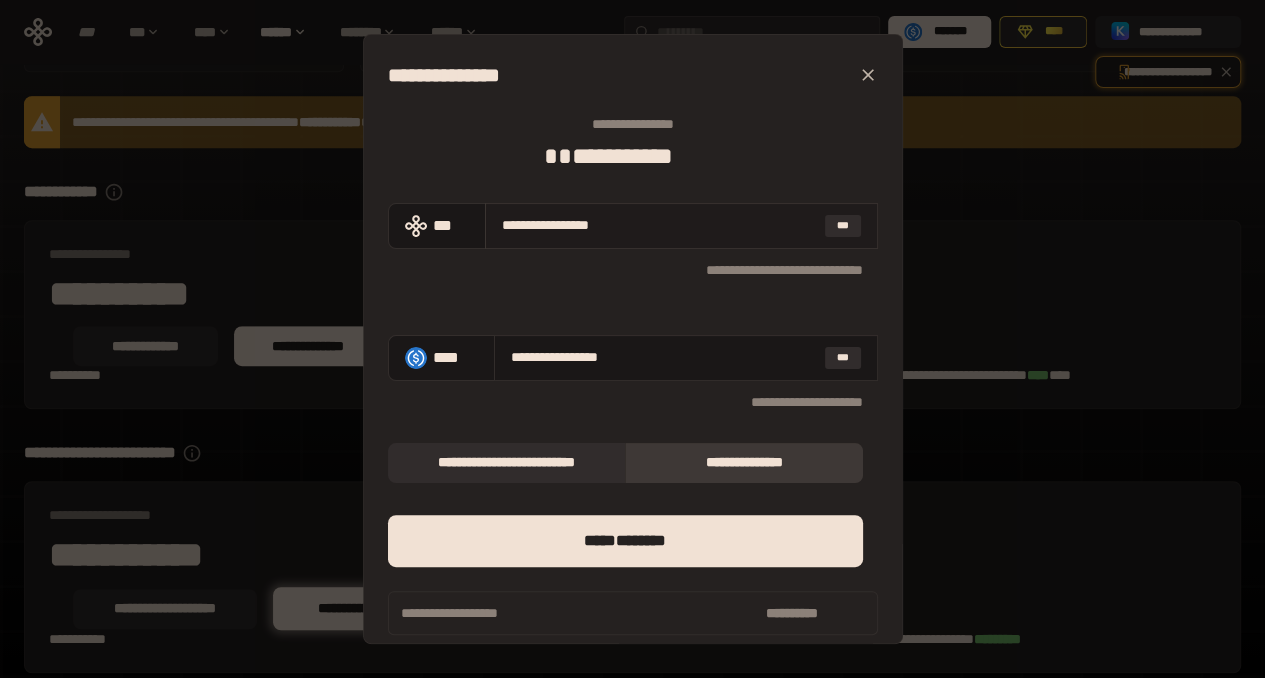 click on "**********" at bounding box center [659, 225] 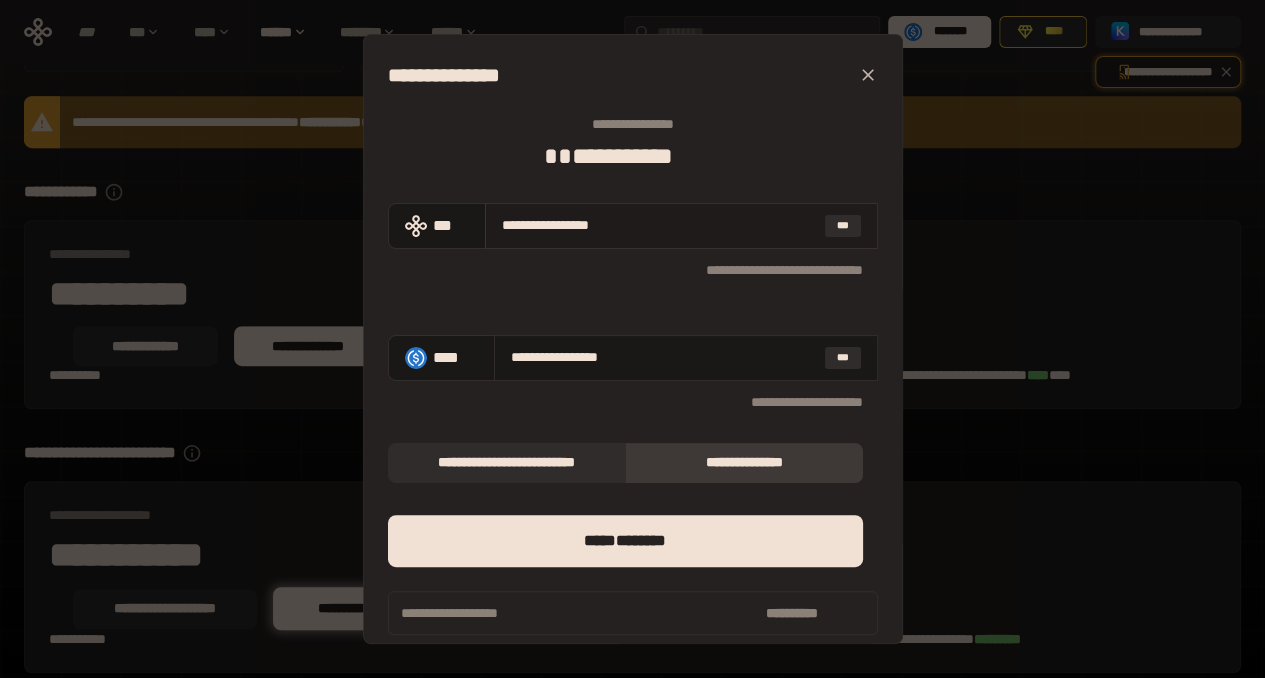 type on "**********" 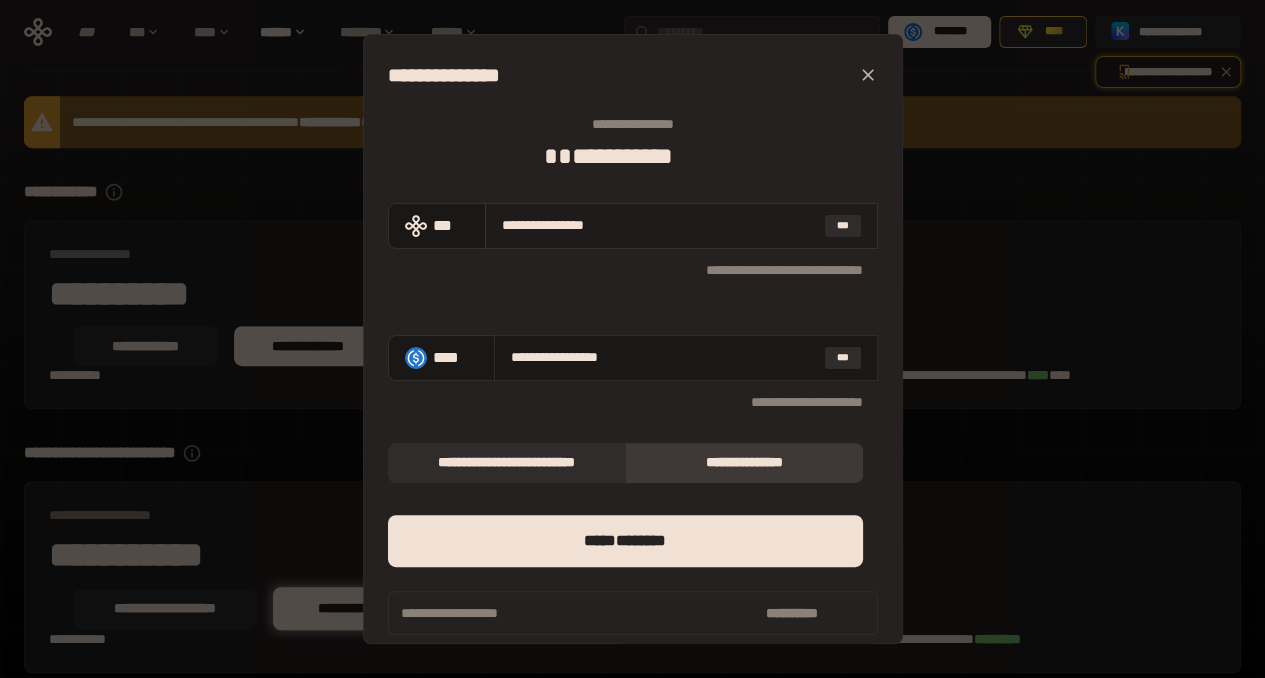 type on "**********" 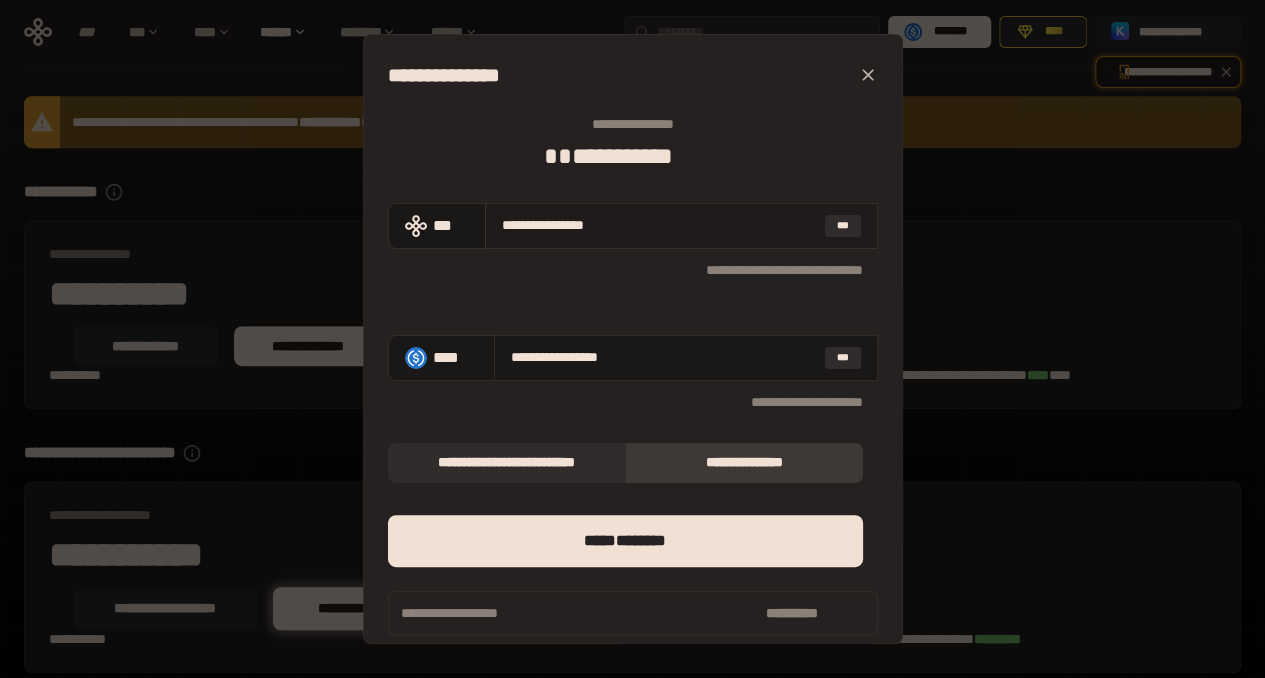 type on "**********" 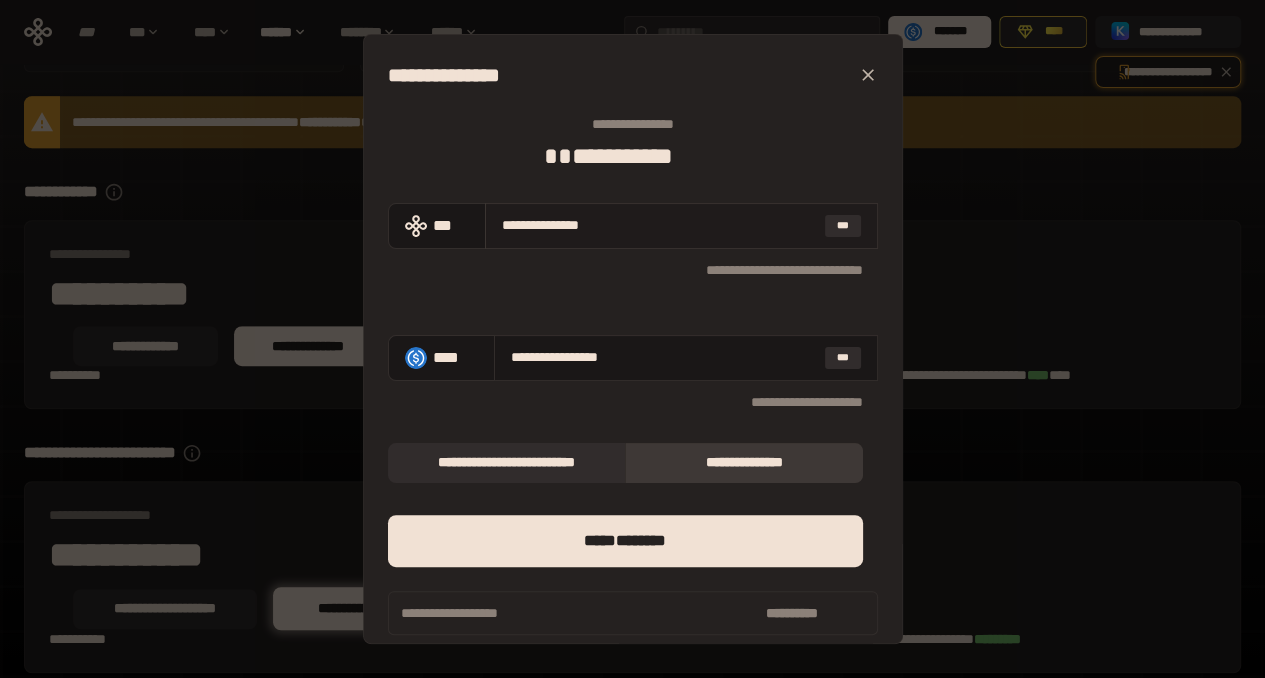 type on "**********" 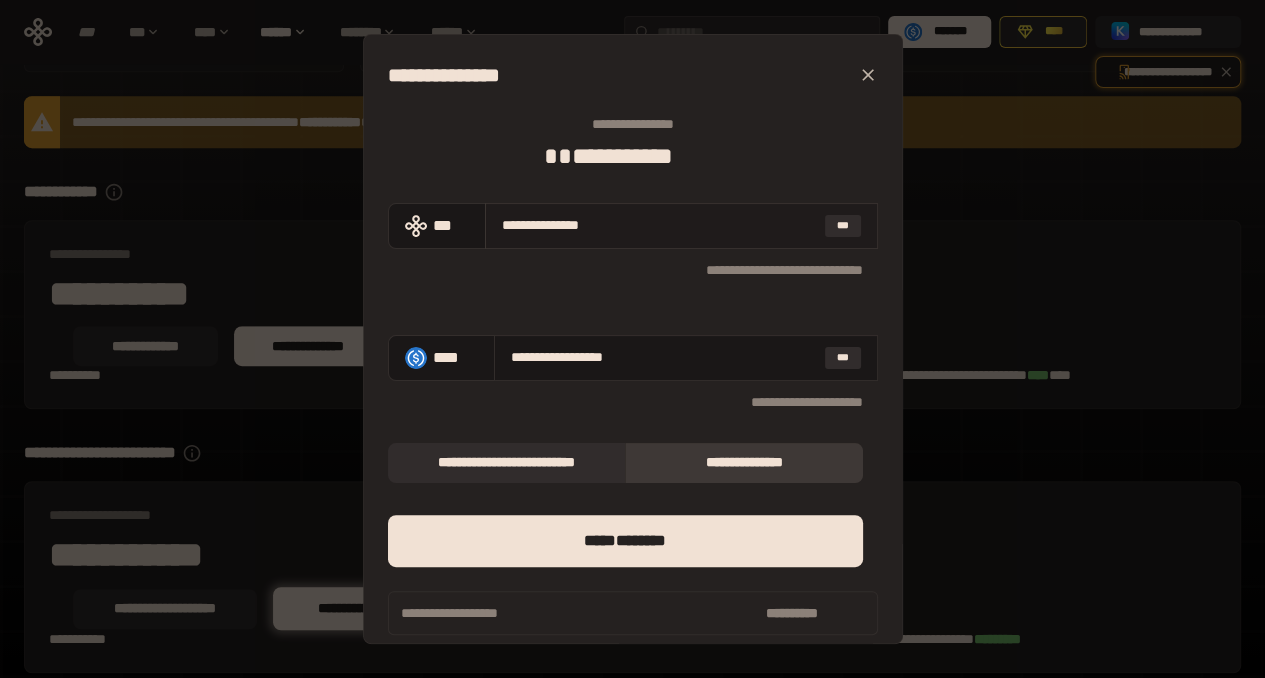 type on "**********" 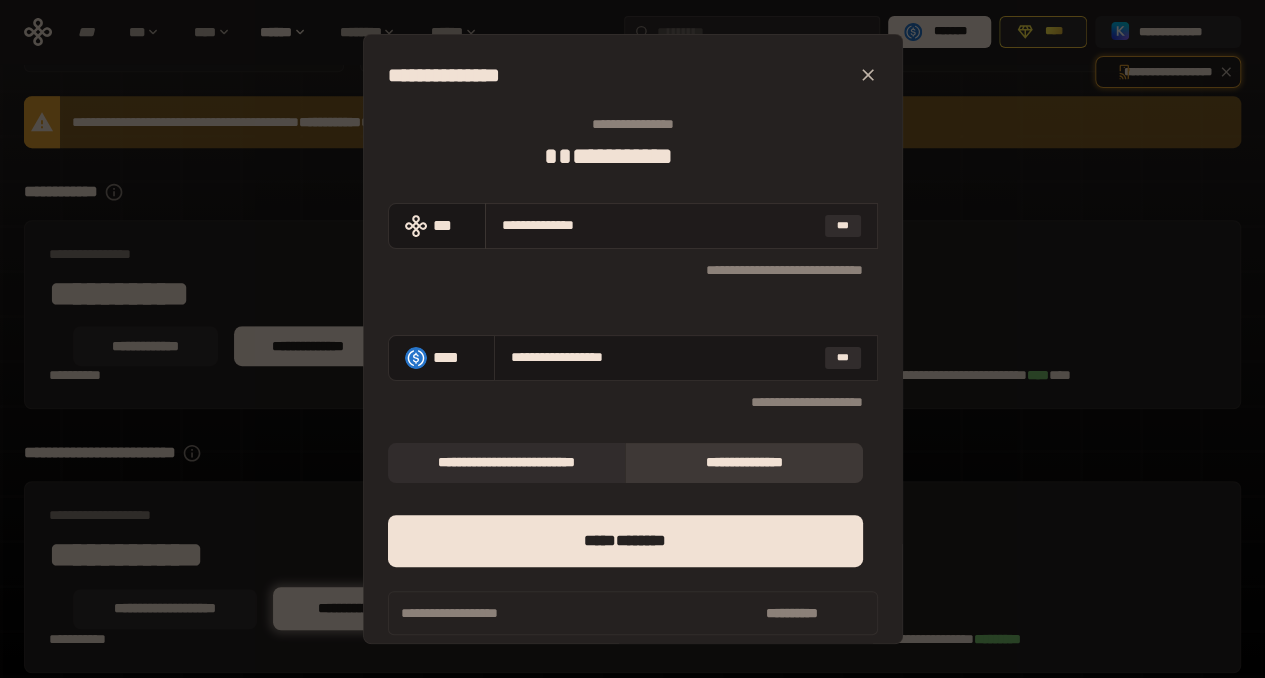 type on "**********" 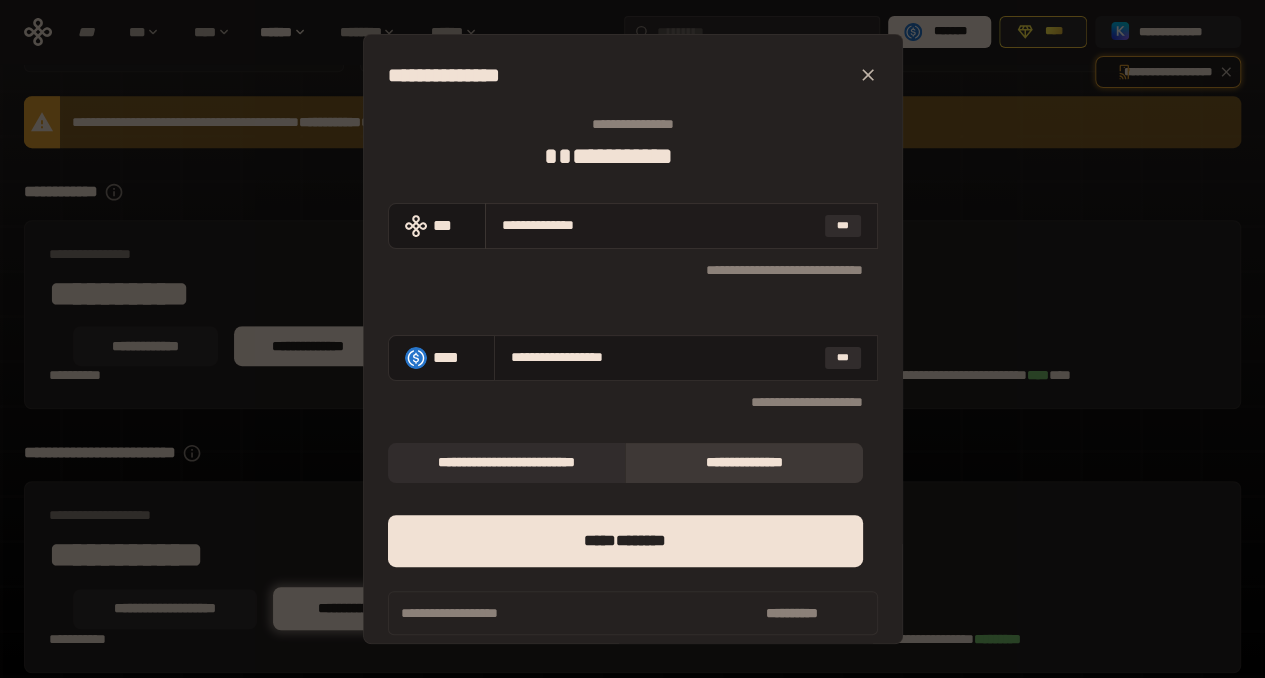 type on "**********" 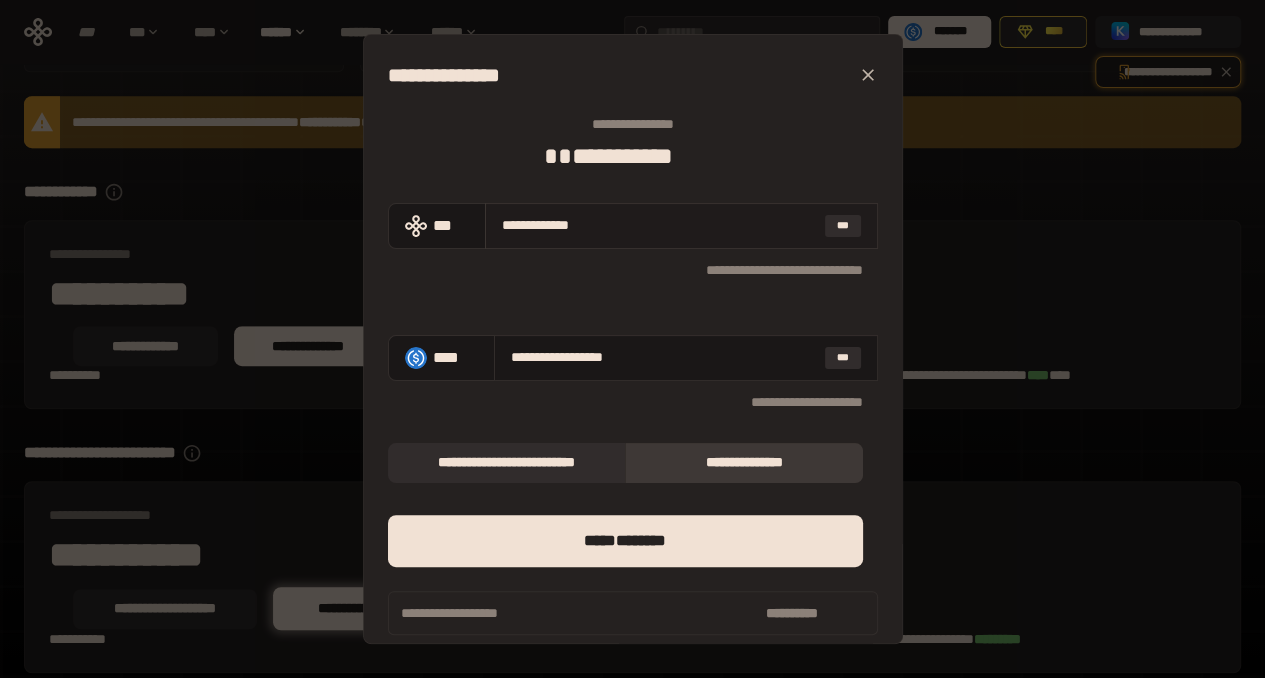type on "**********" 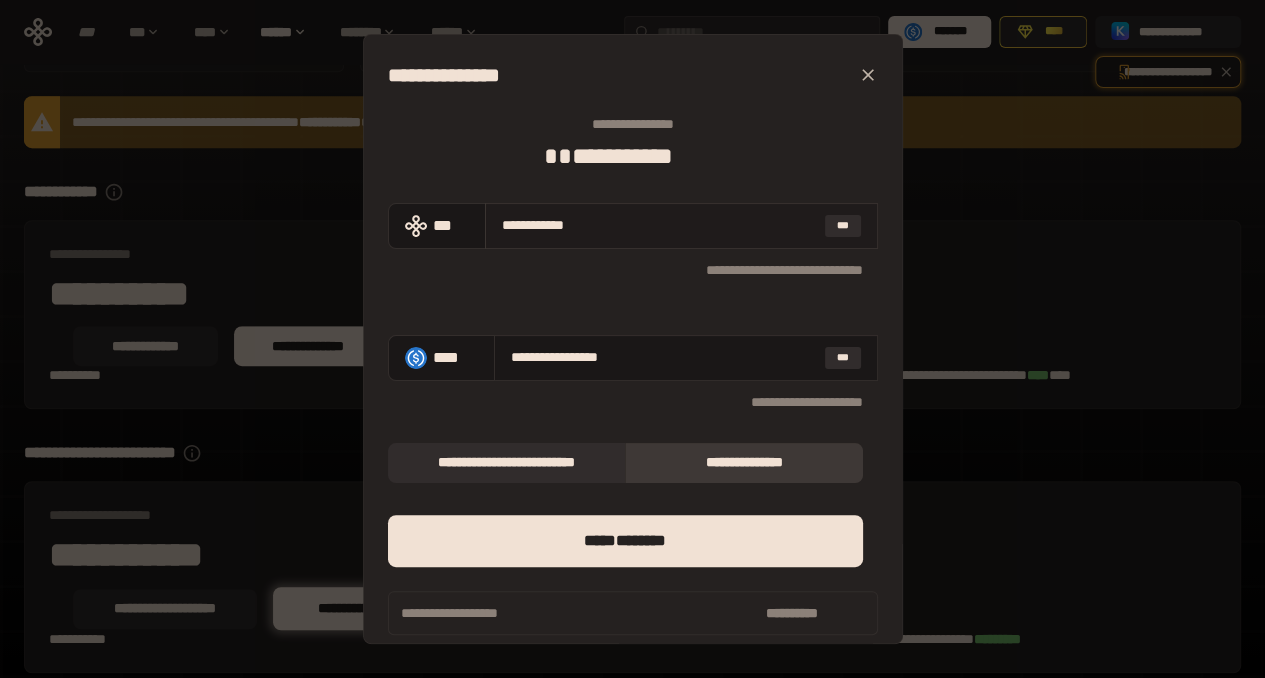 type on "**********" 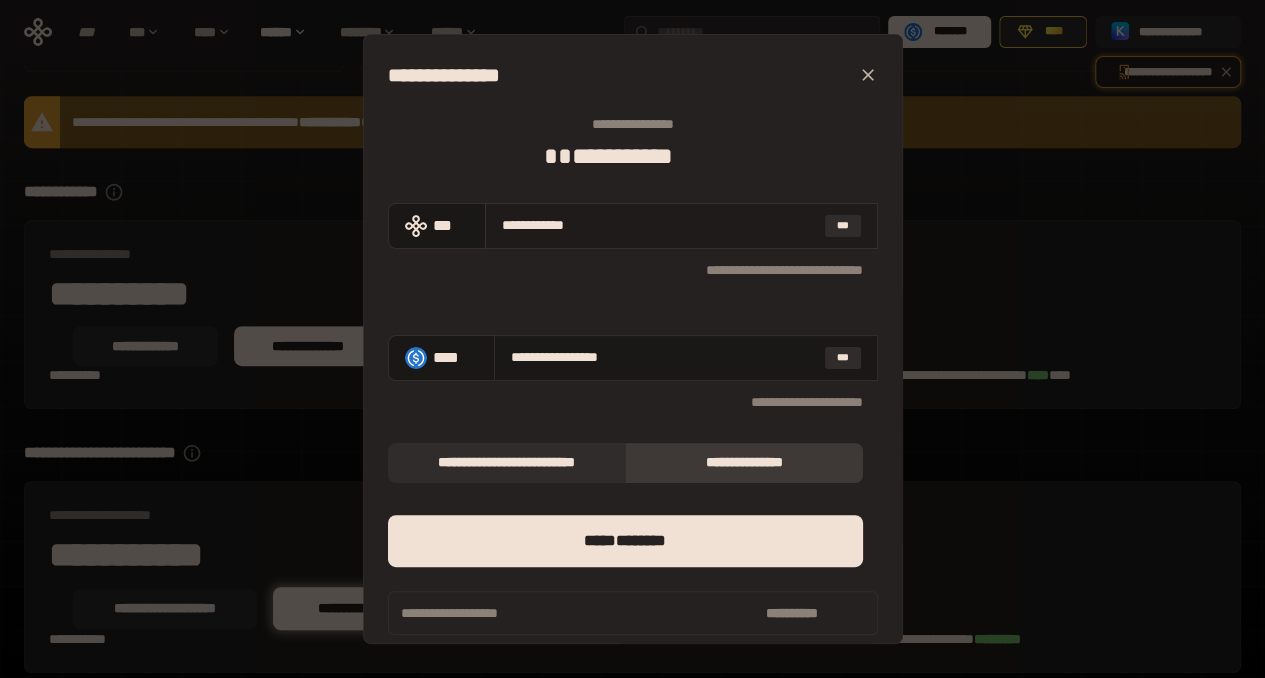 type on "**********" 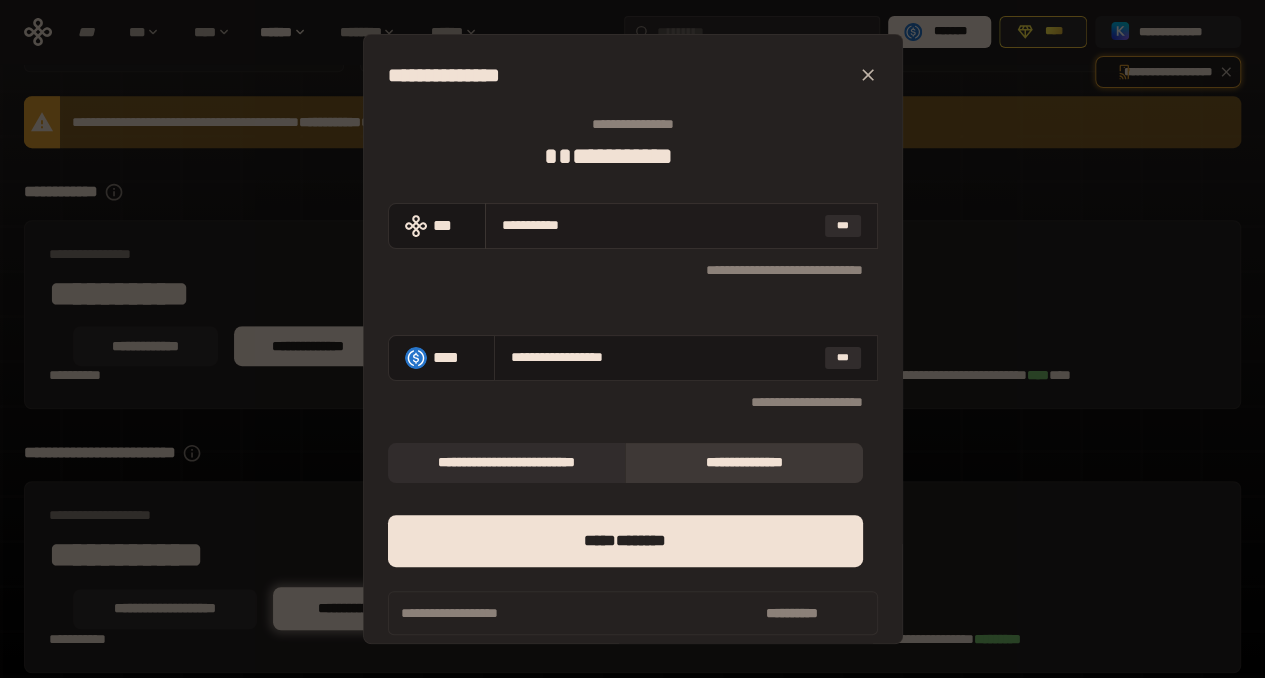 type on "**********" 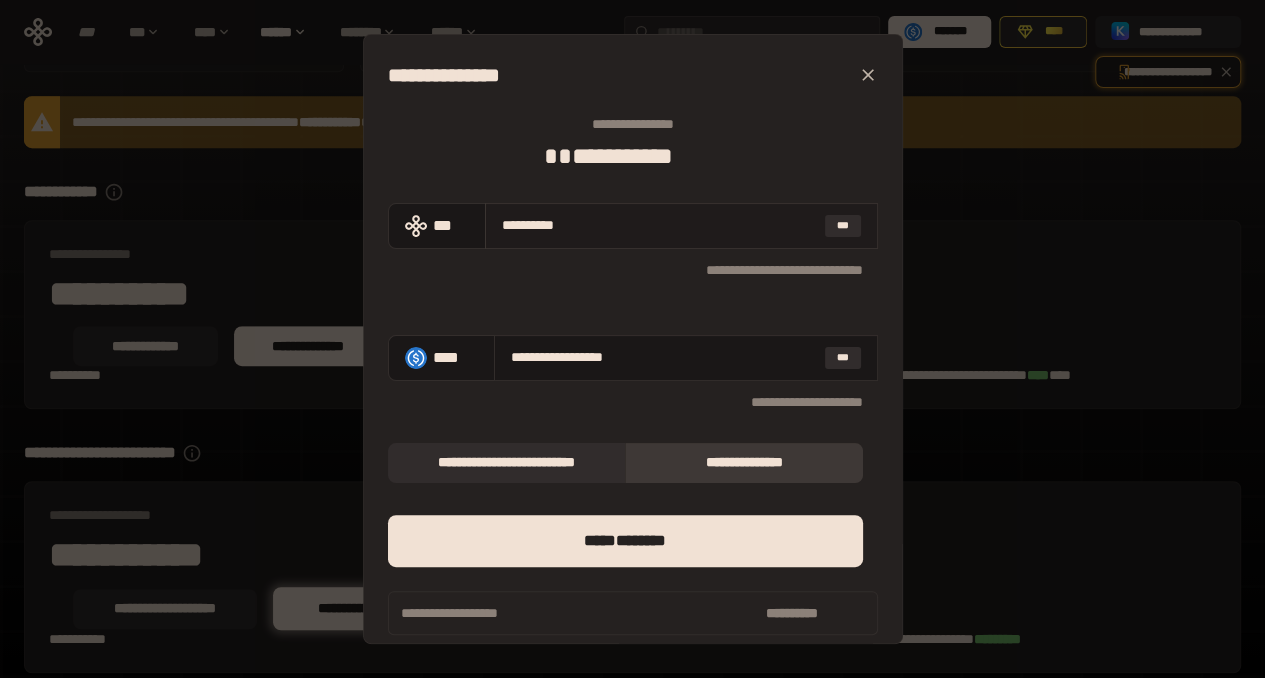 type on "**********" 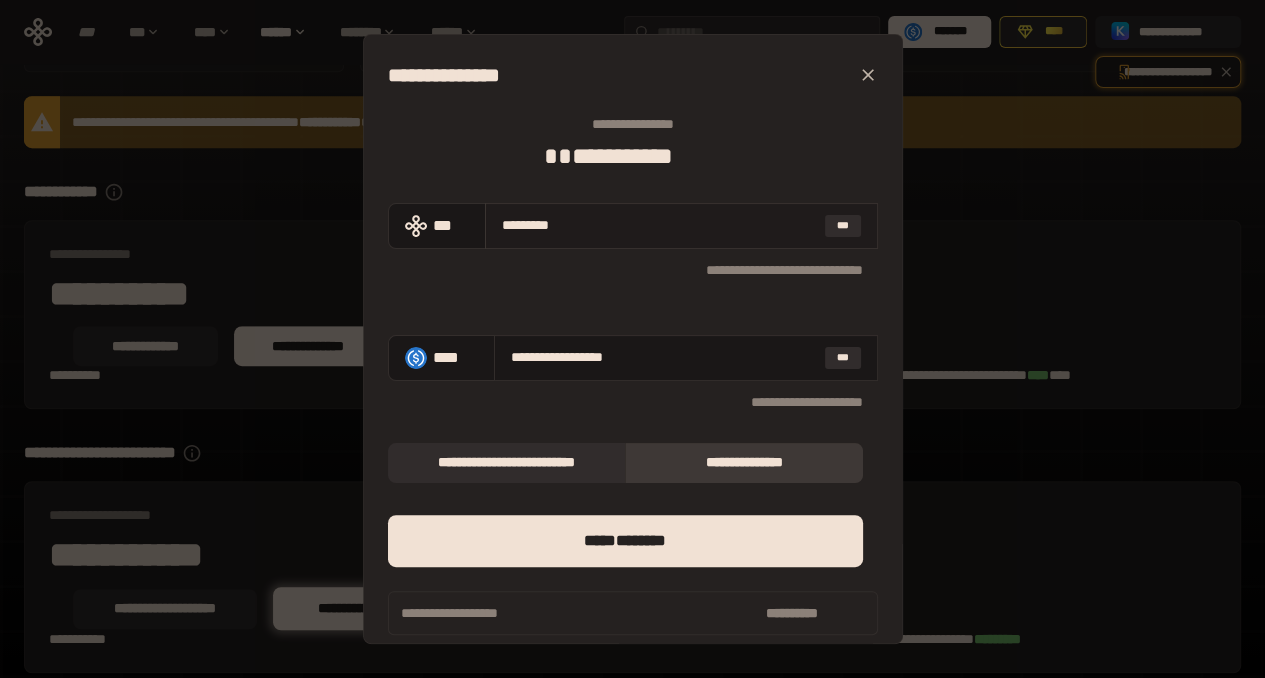 type on "**********" 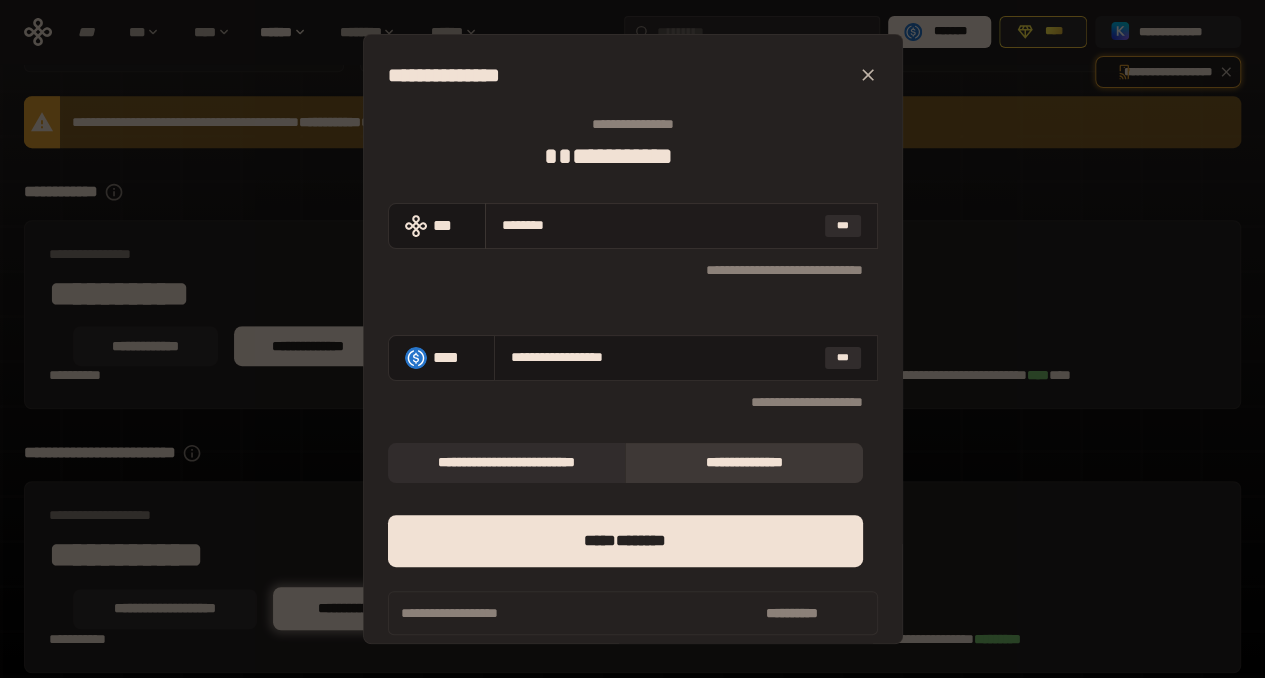 type on "**********" 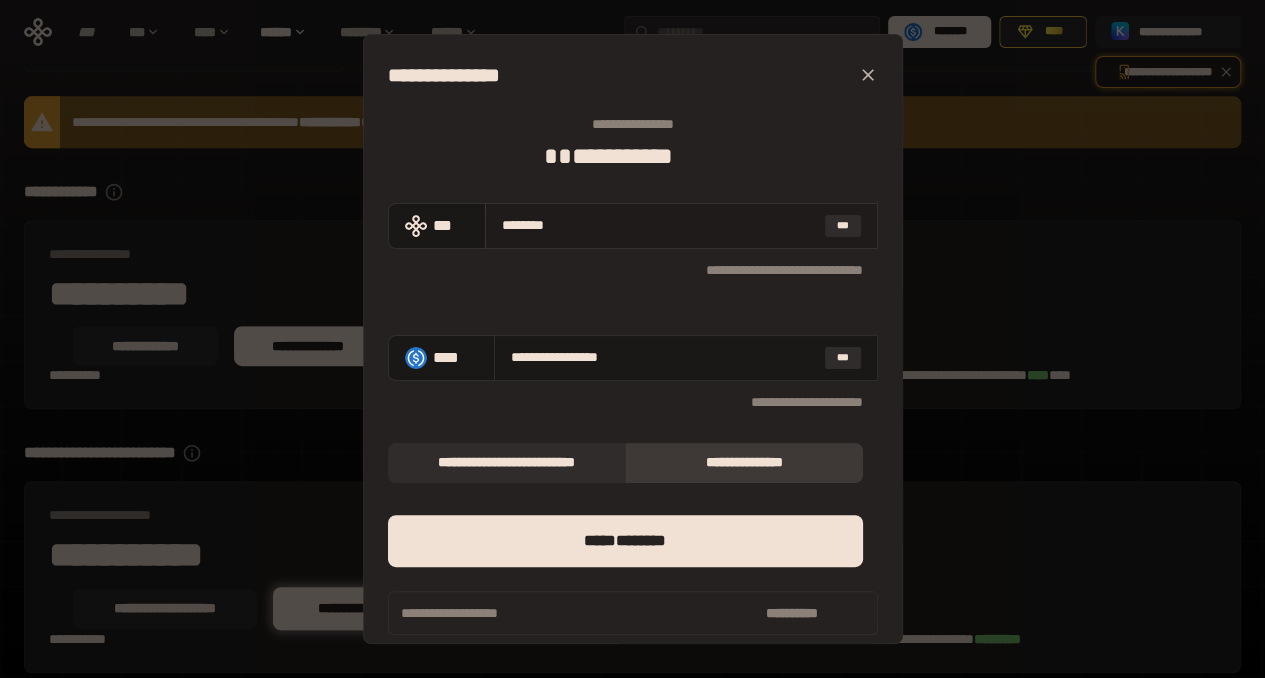 type on "*******" 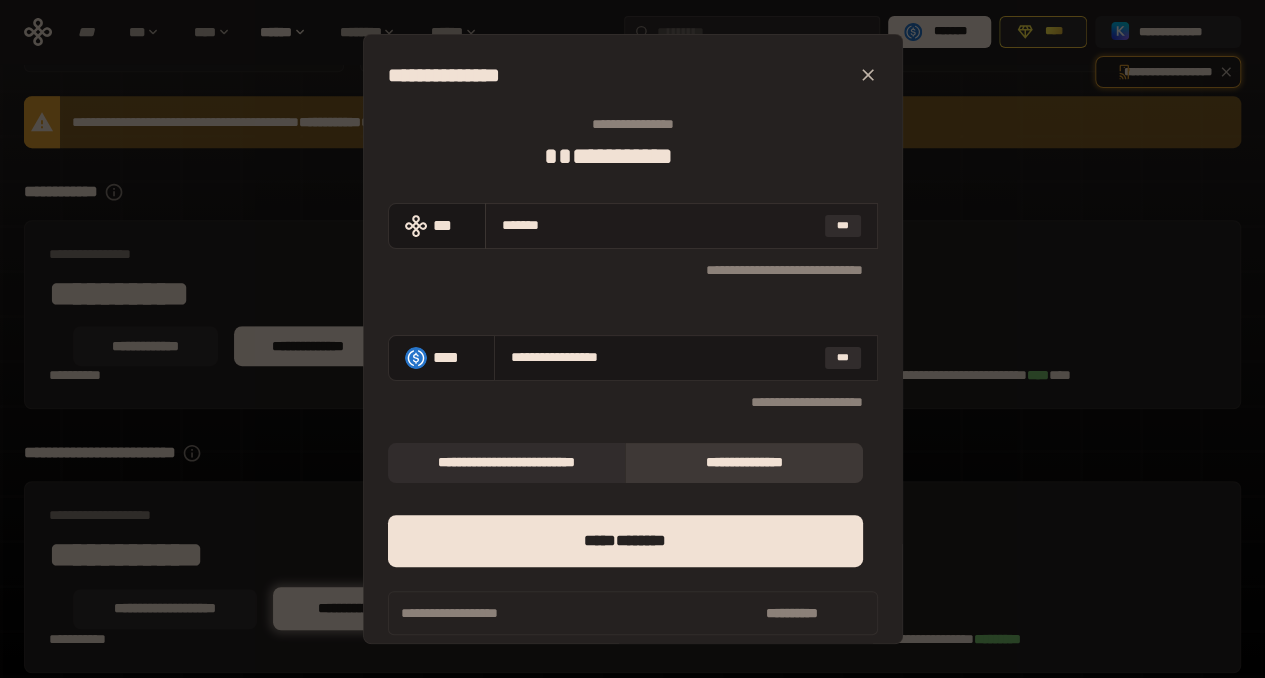 type on "**********" 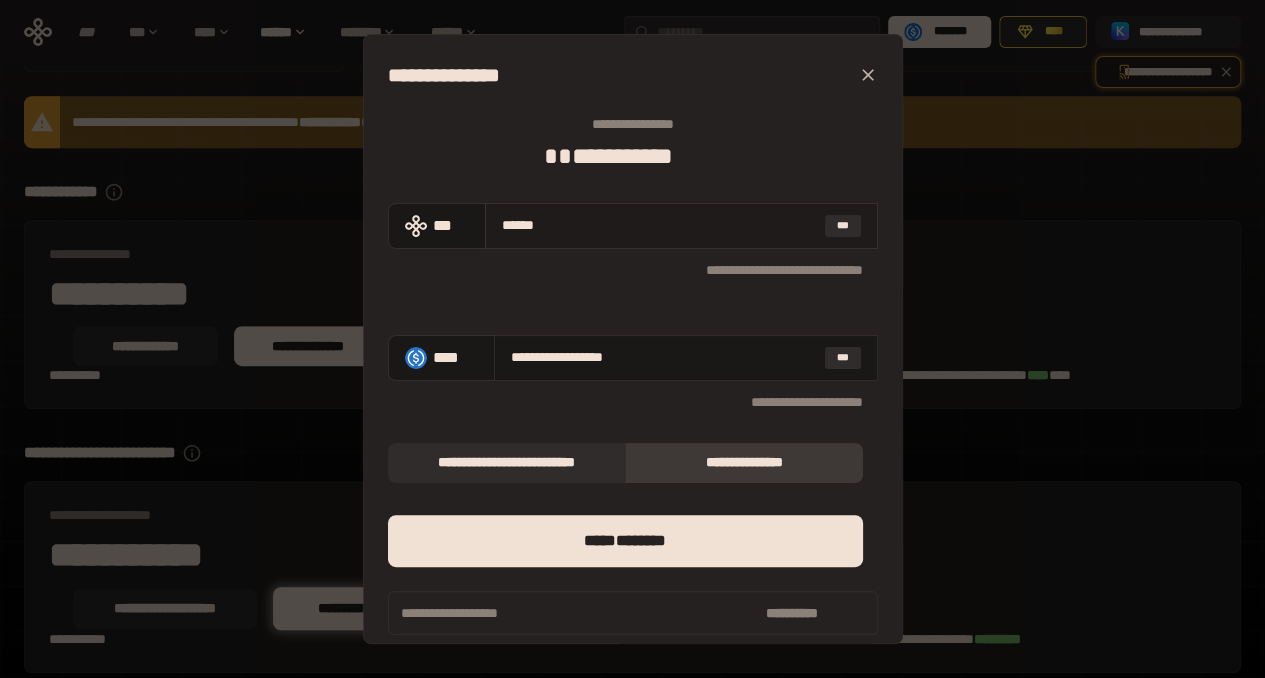 type on "*****" 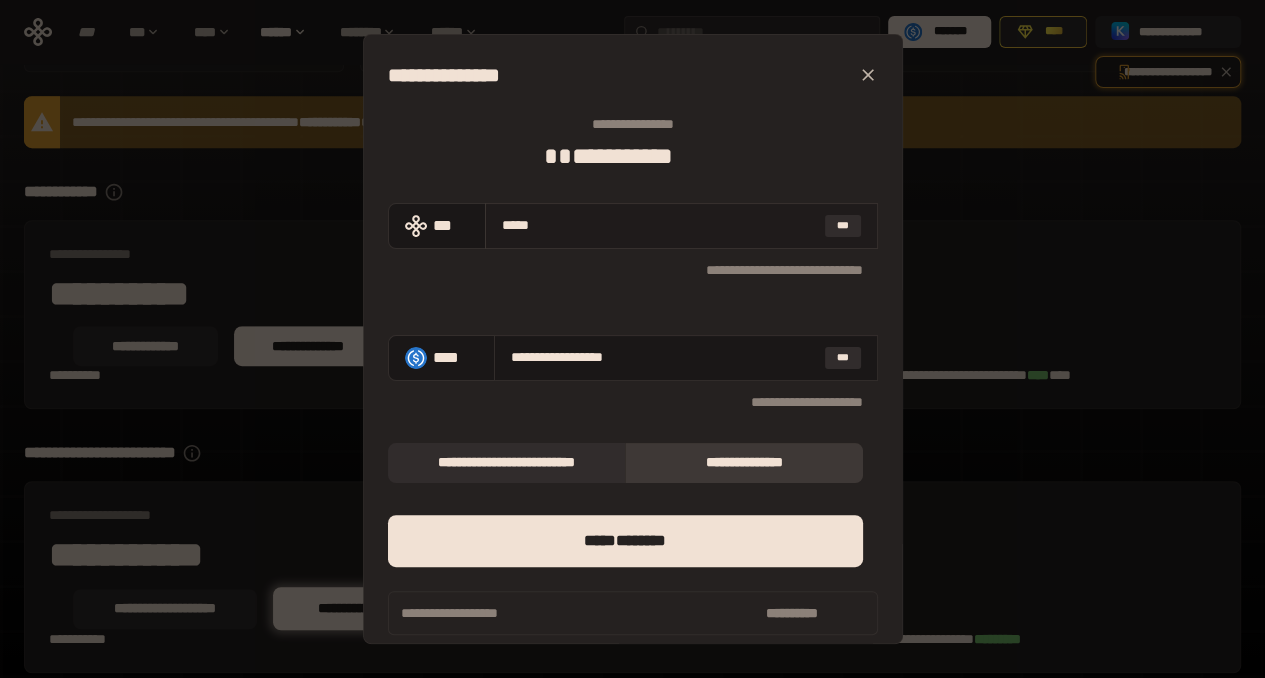 type on "****" 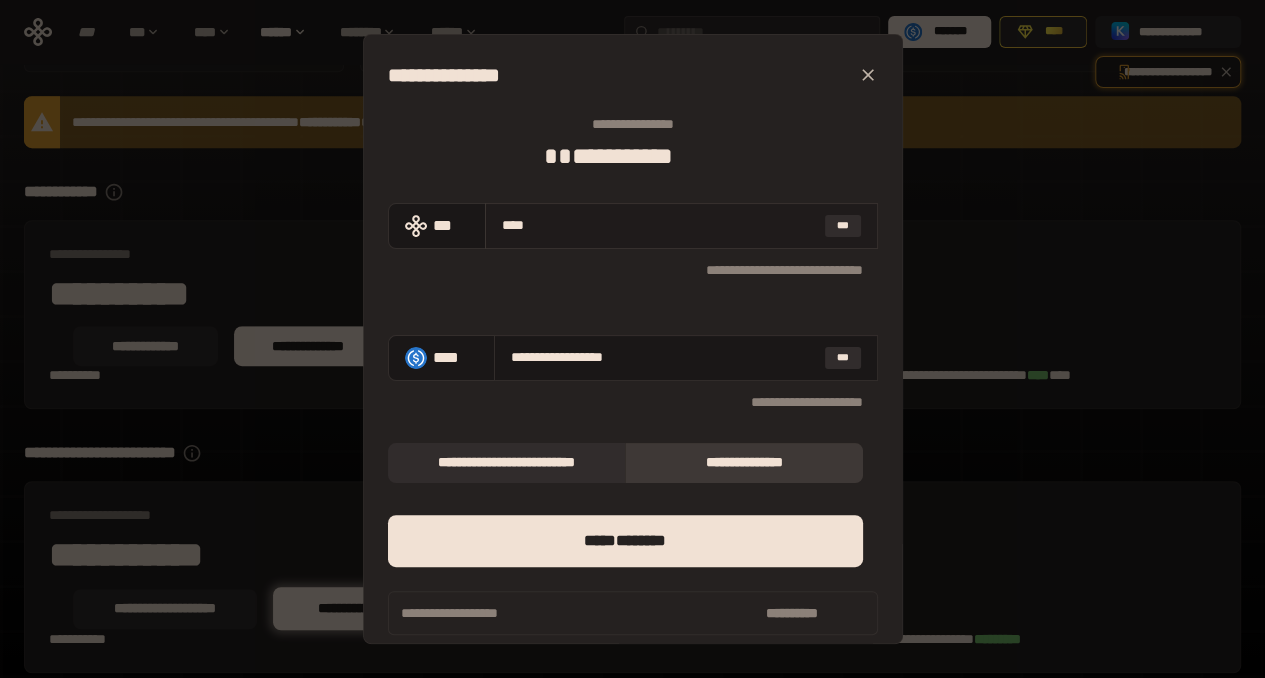 type on "**********" 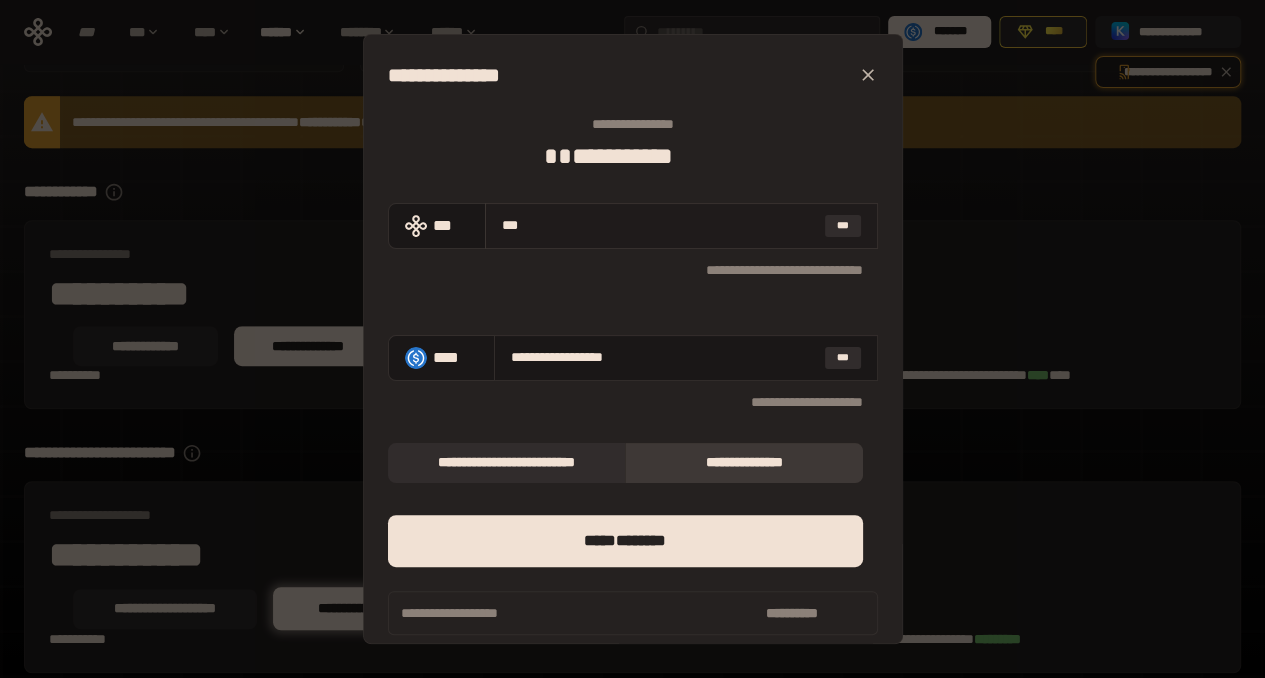 type on "**********" 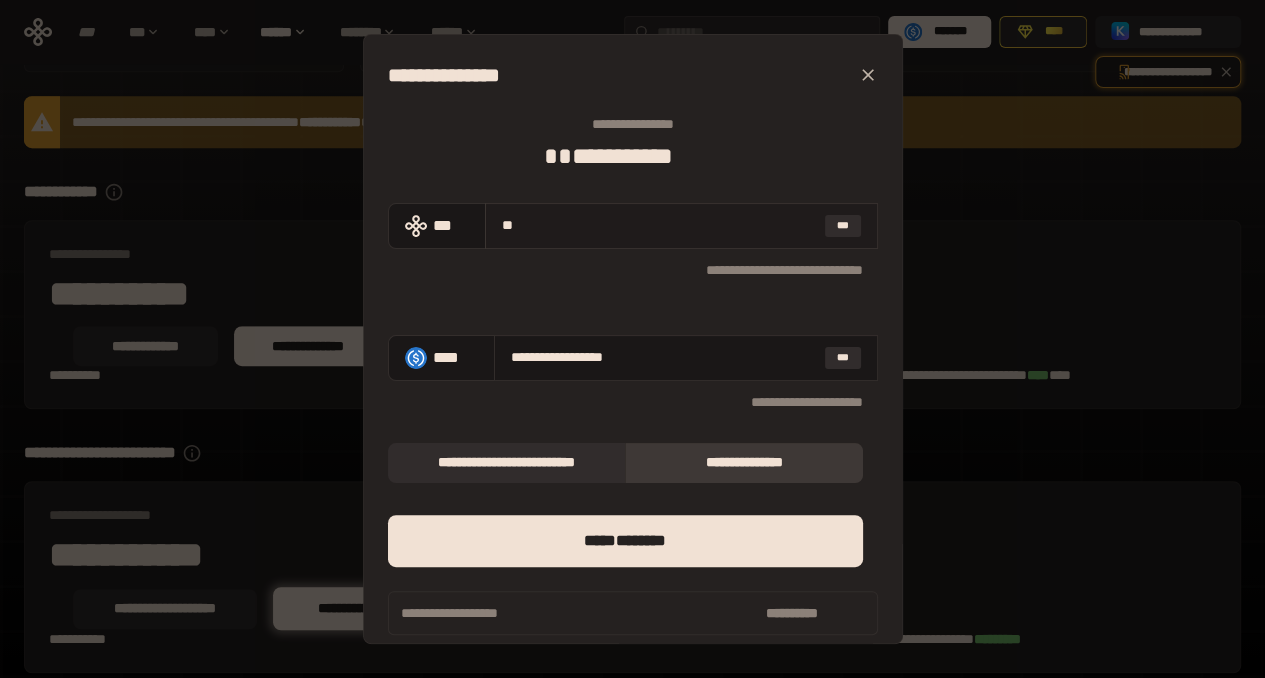 type on "*" 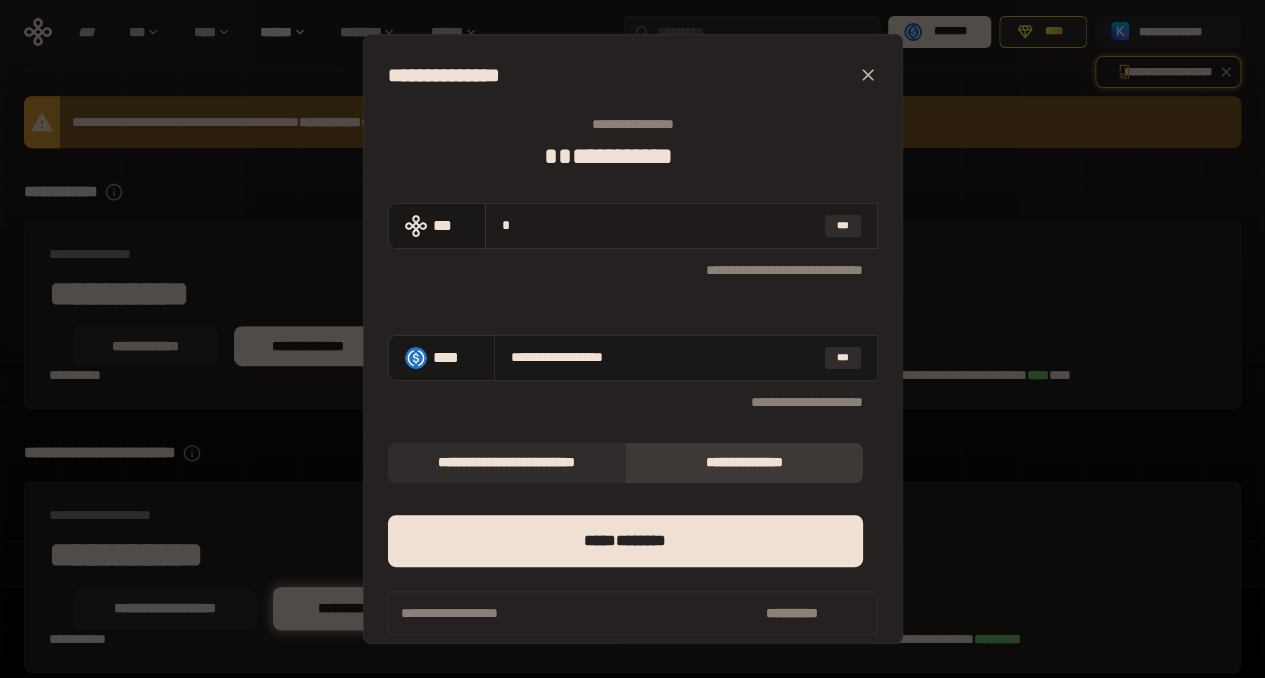 type 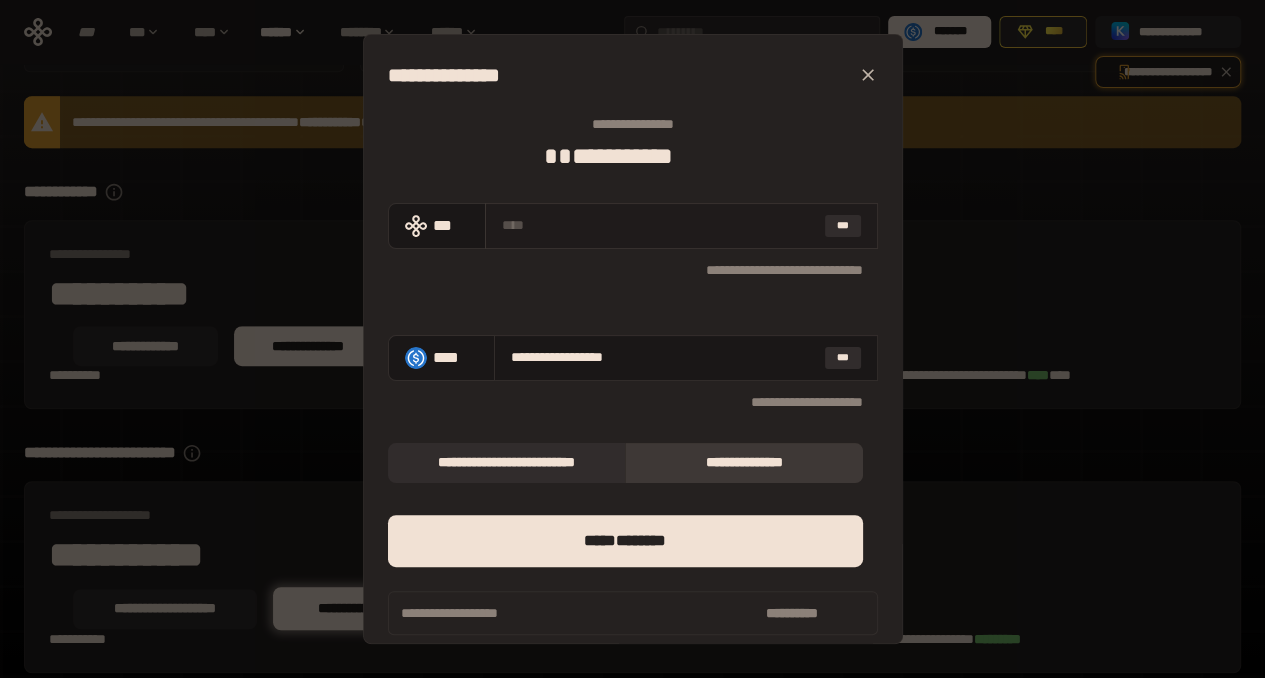 type 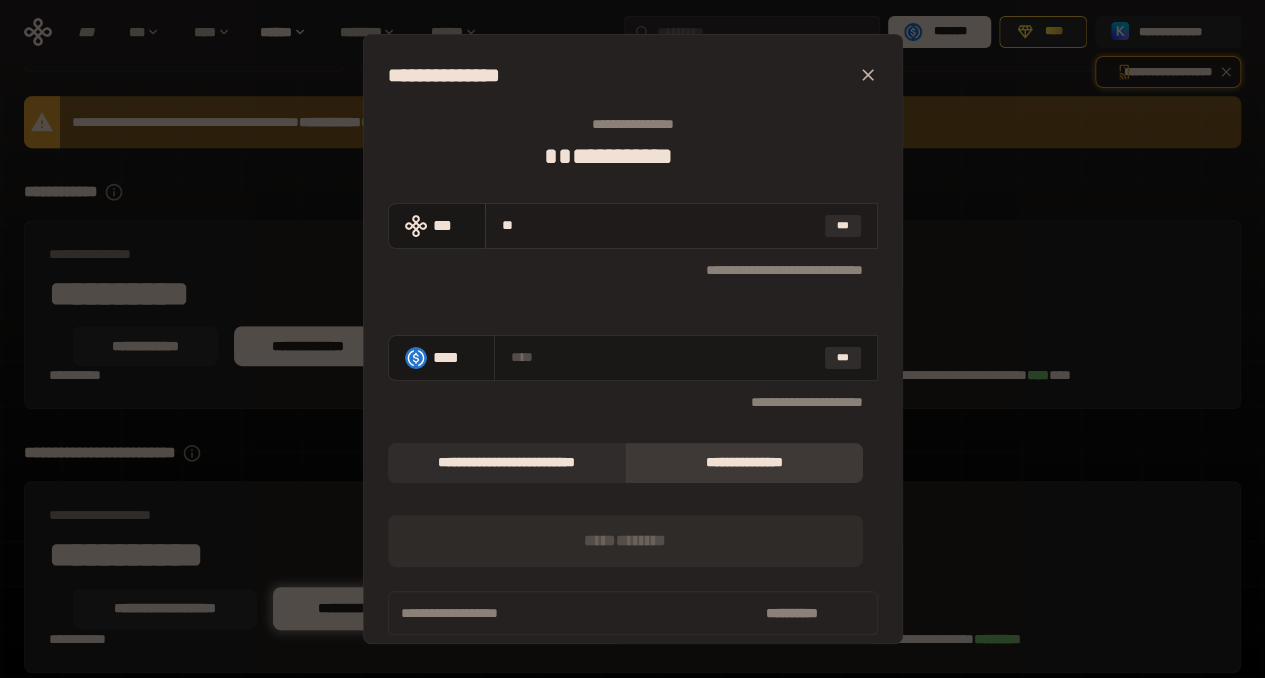 type on "***" 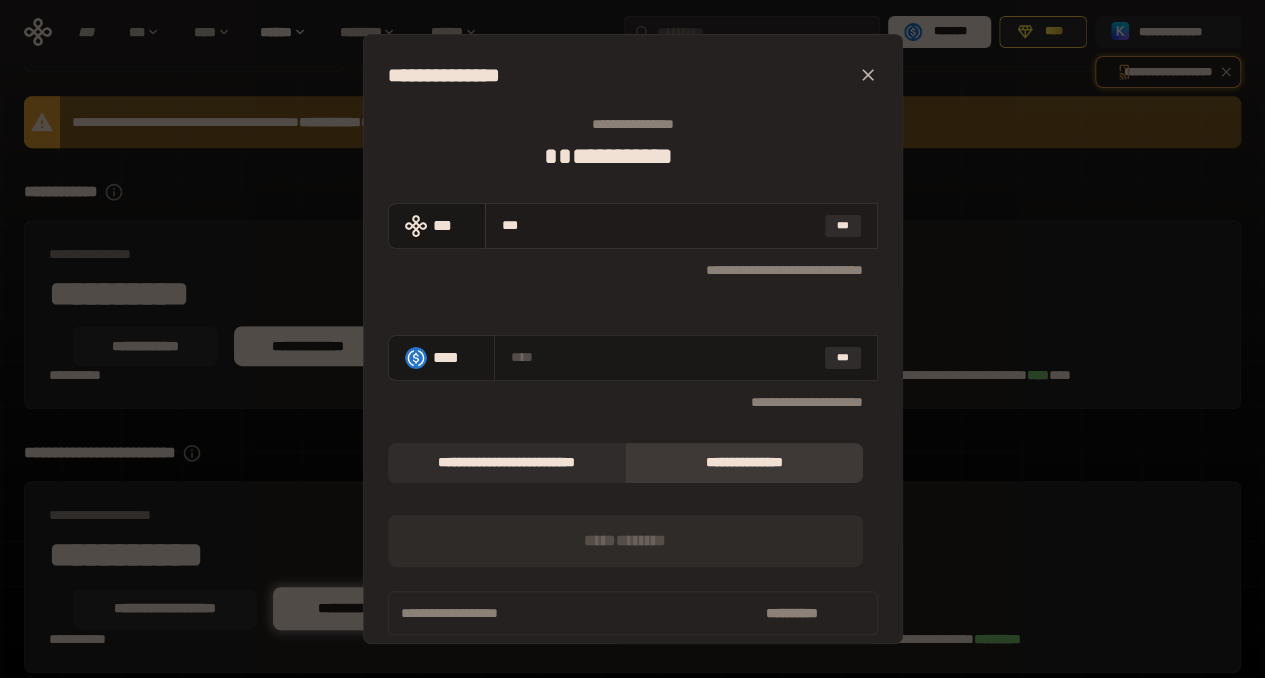 type on "**********" 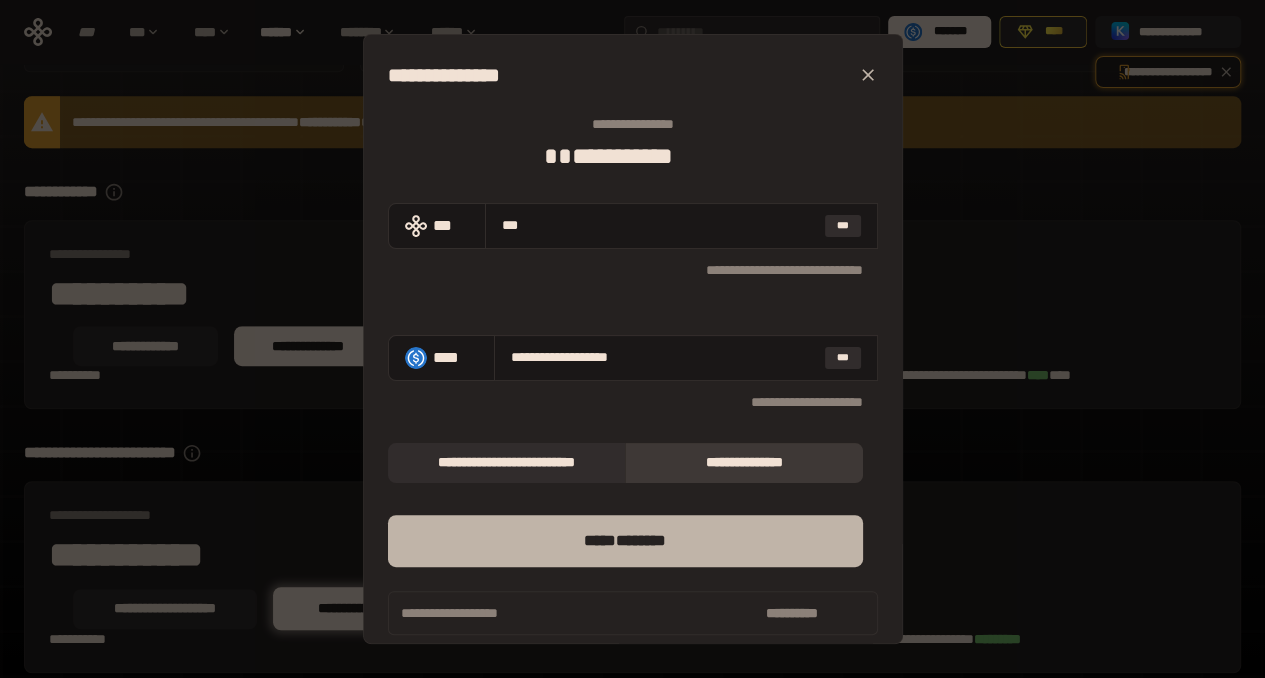 type on "***" 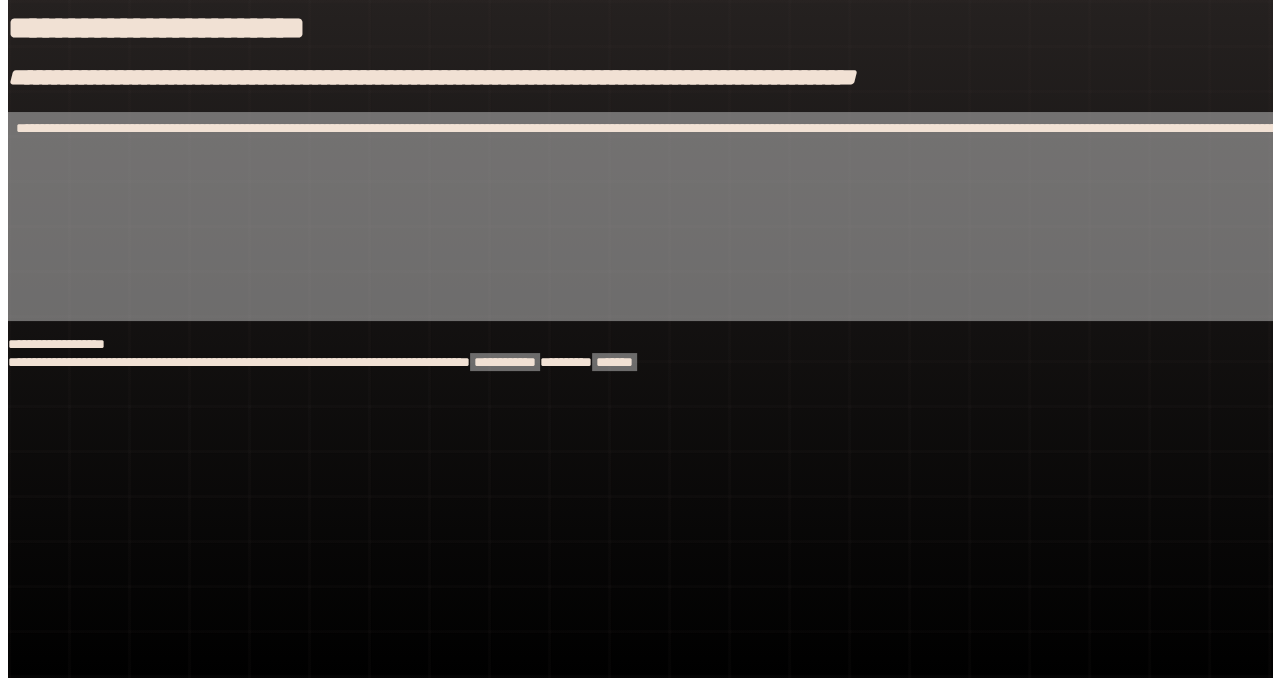 scroll, scrollTop: 0, scrollLeft: 0, axis: both 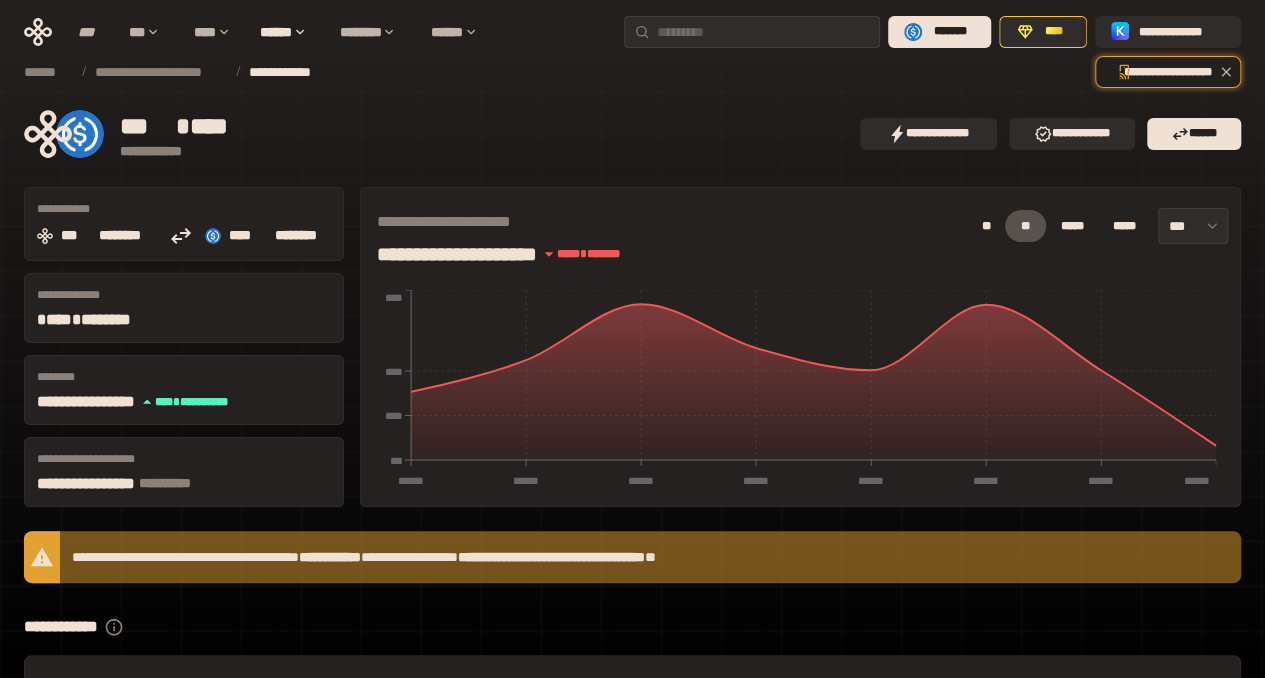 click on "**********" at bounding box center [551, 557] 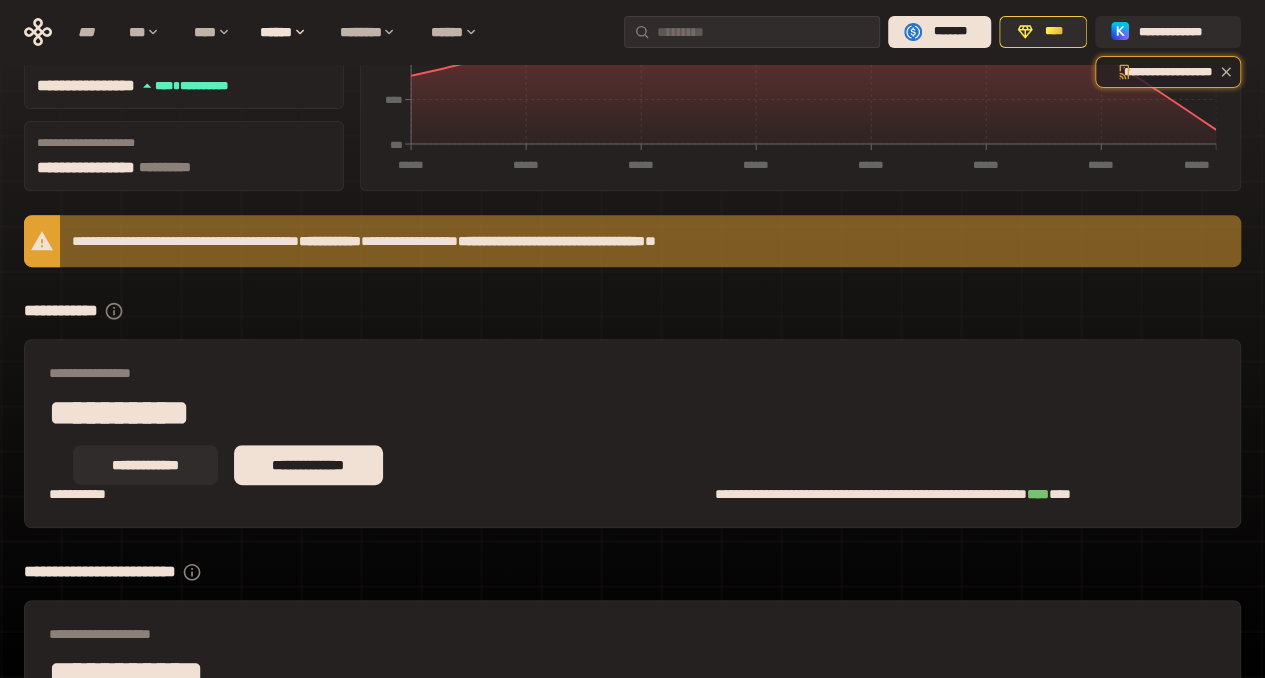 scroll, scrollTop: 435, scrollLeft: 0, axis: vertical 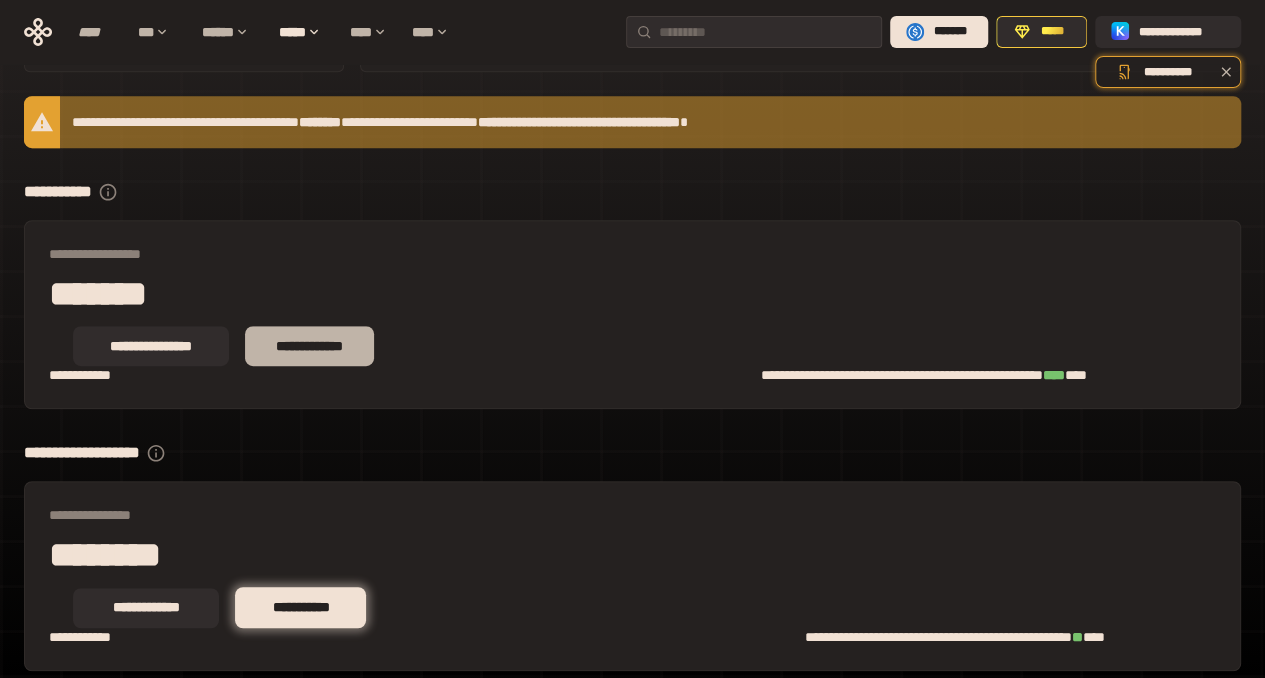 click on "**********" at bounding box center [309, 346] 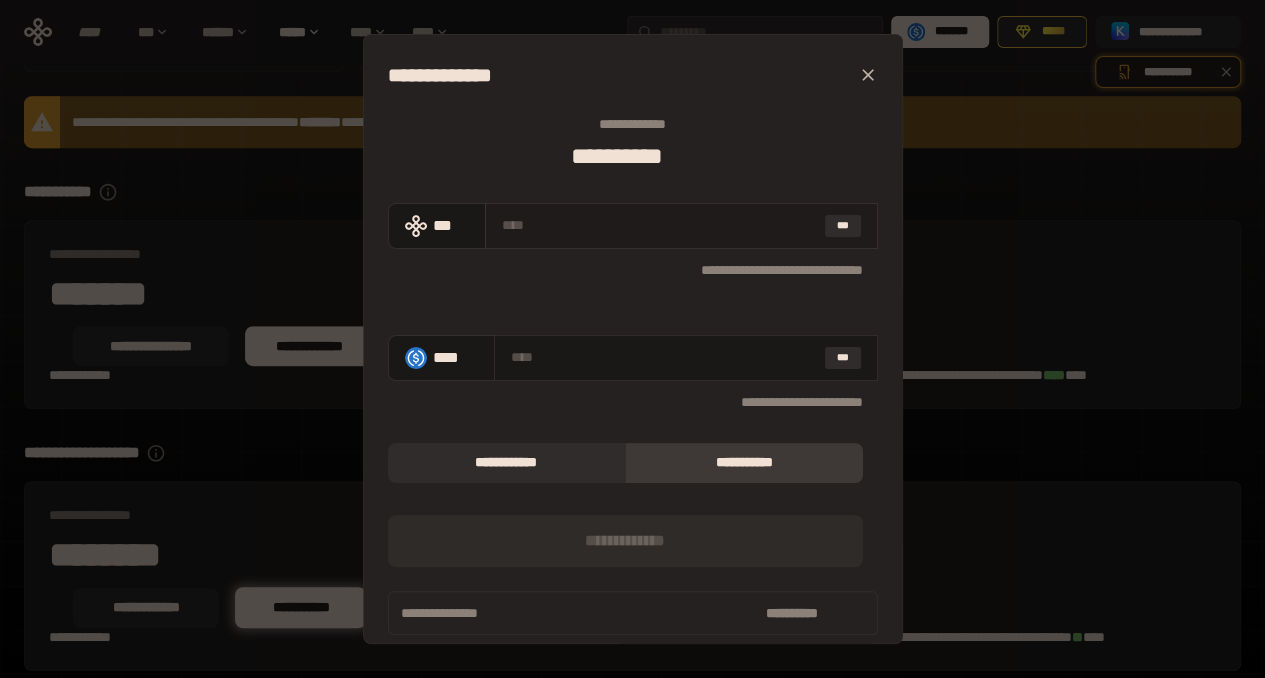 click at bounding box center (659, 225) 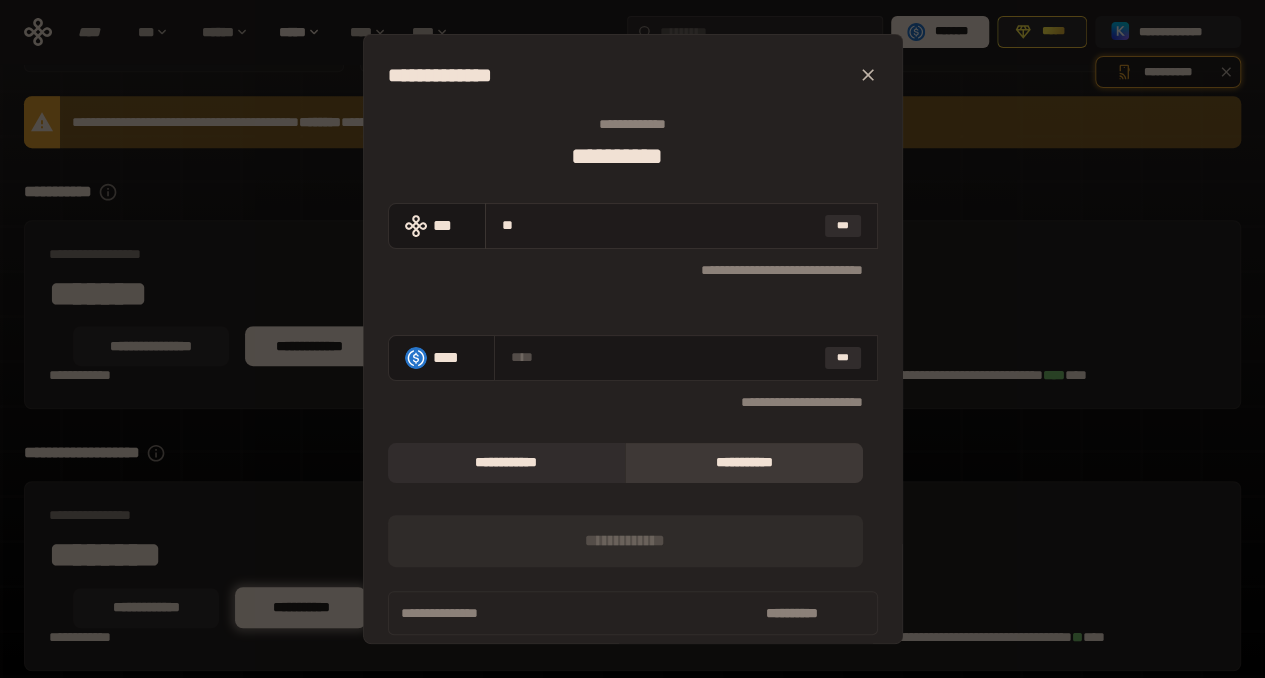 type on "***" 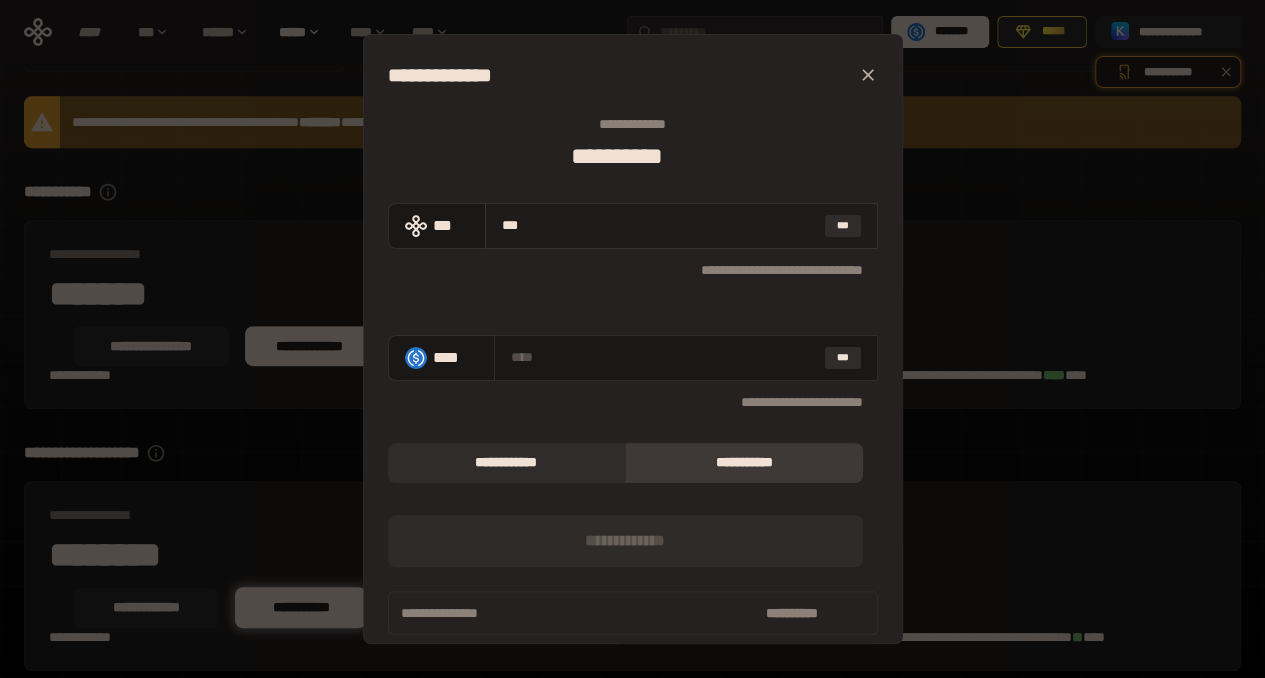 type on "**********" 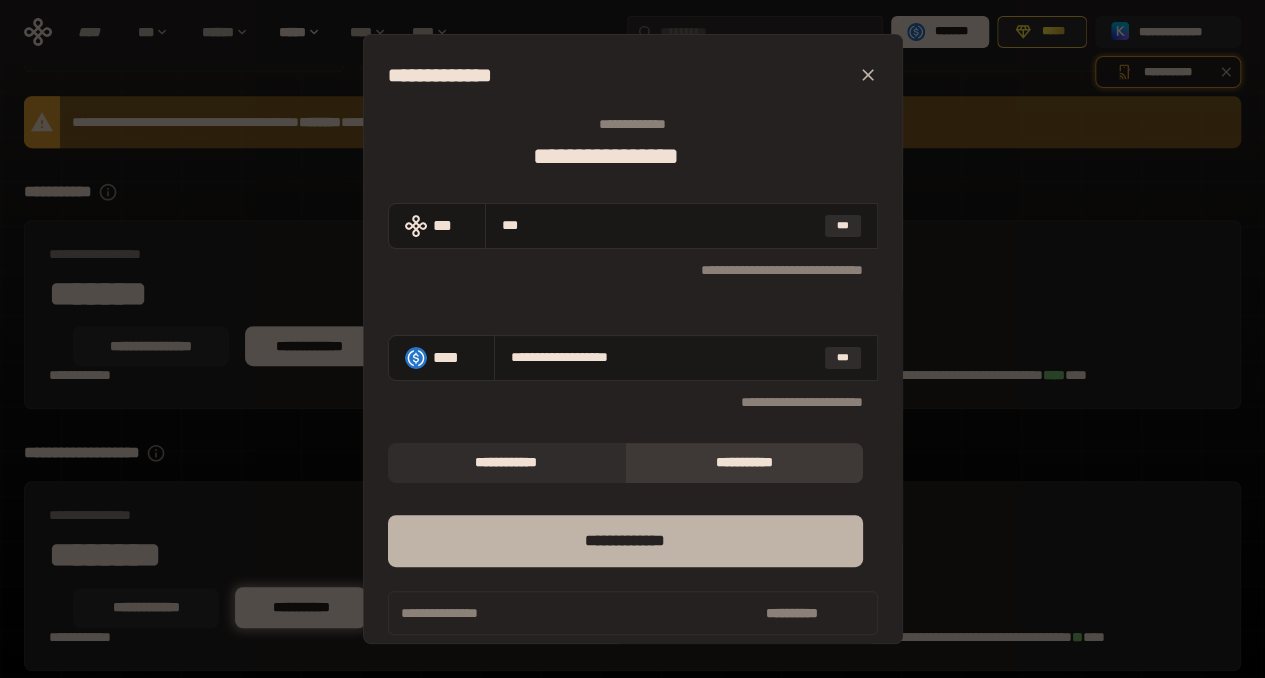 type on "***" 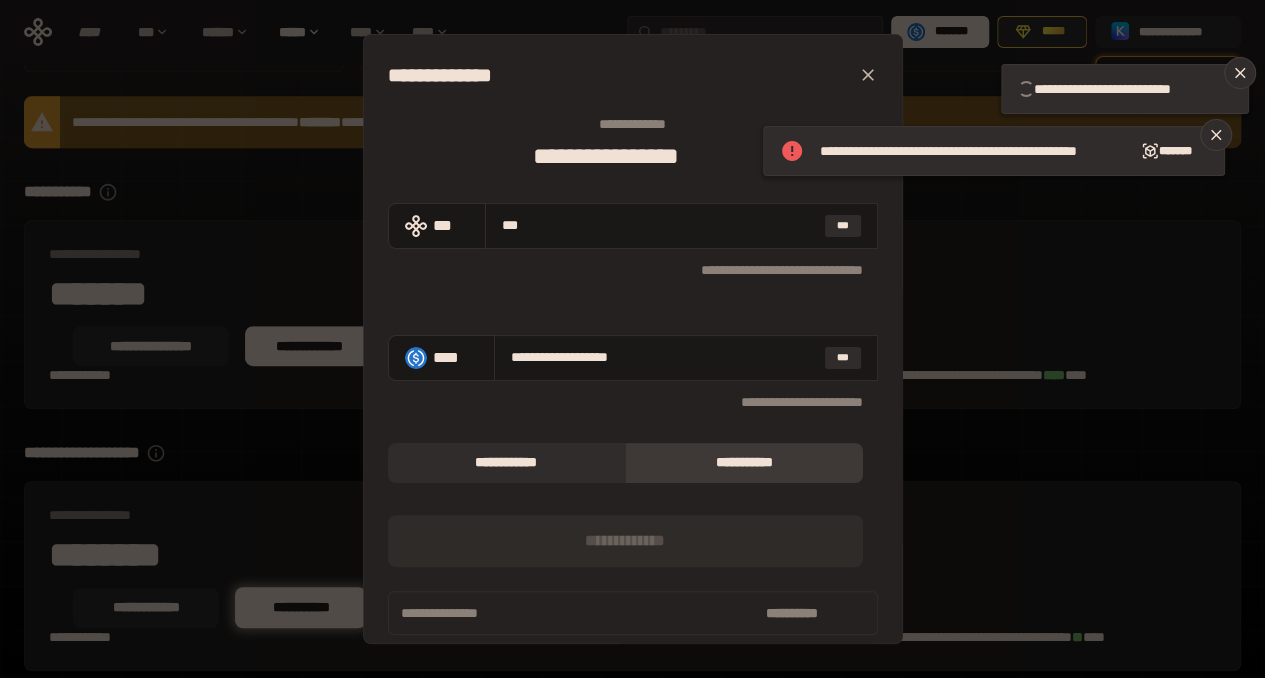 type 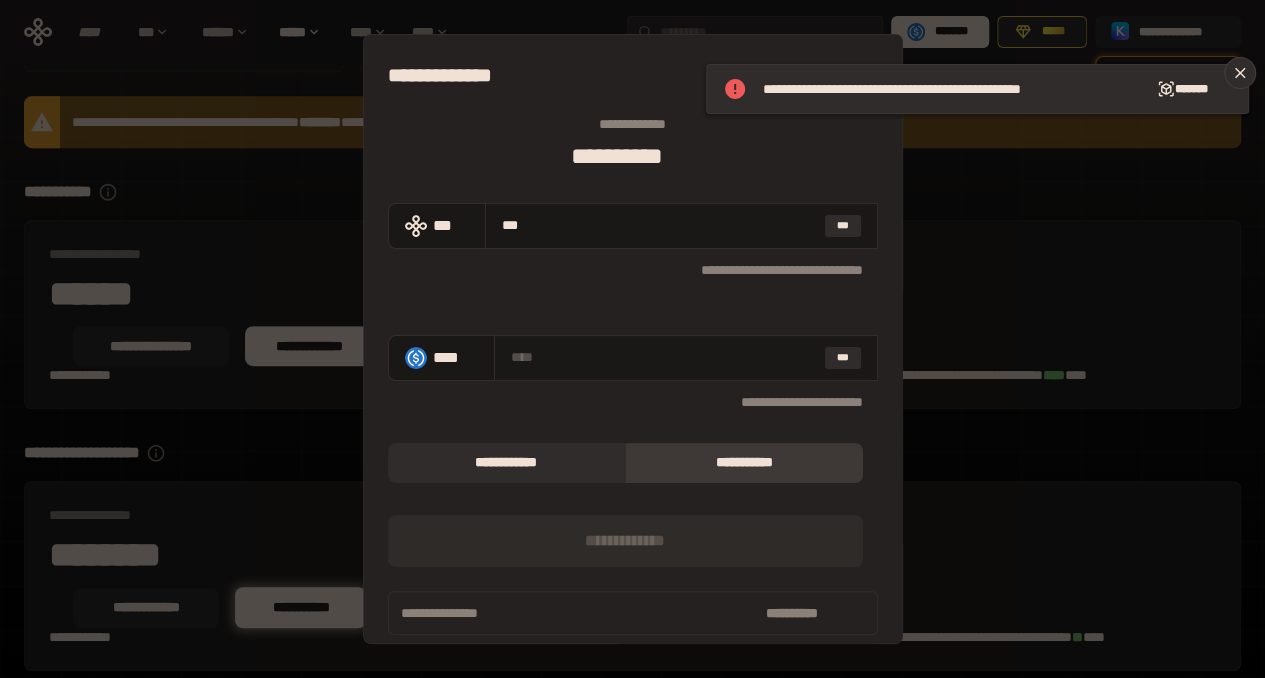 scroll, scrollTop: 14, scrollLeft: 0, axis: vertical 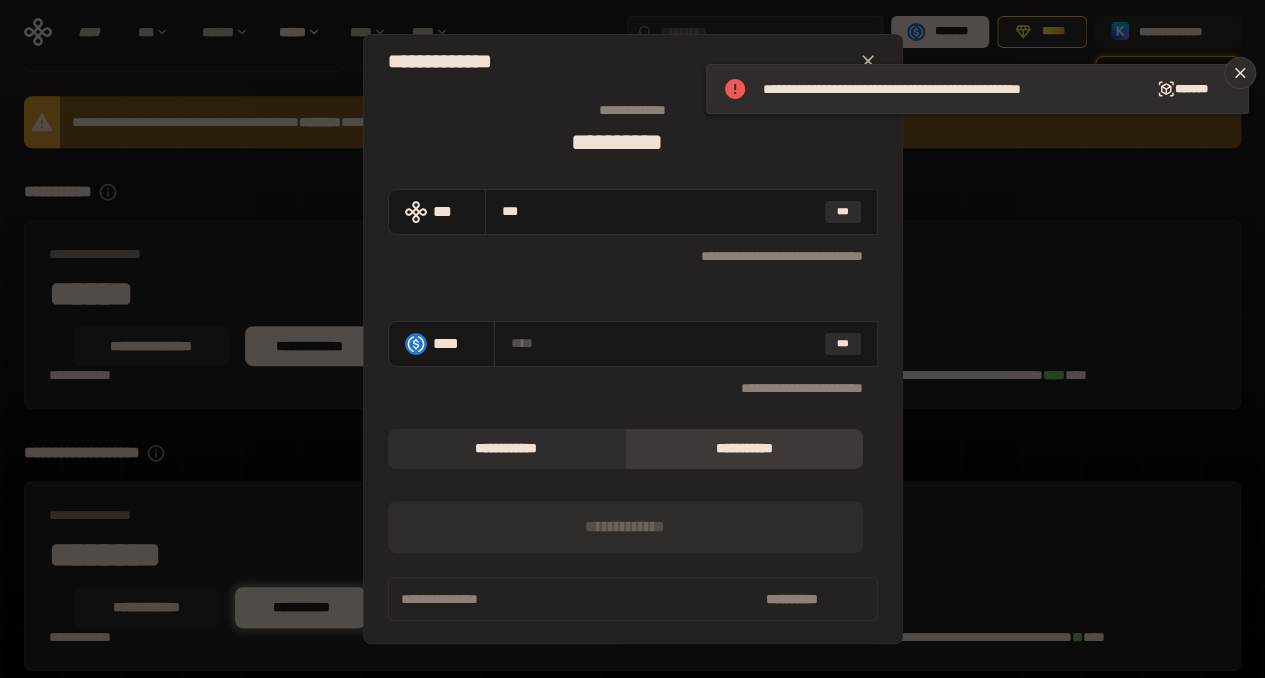 click on "**********" at bounding box center [744, 449] 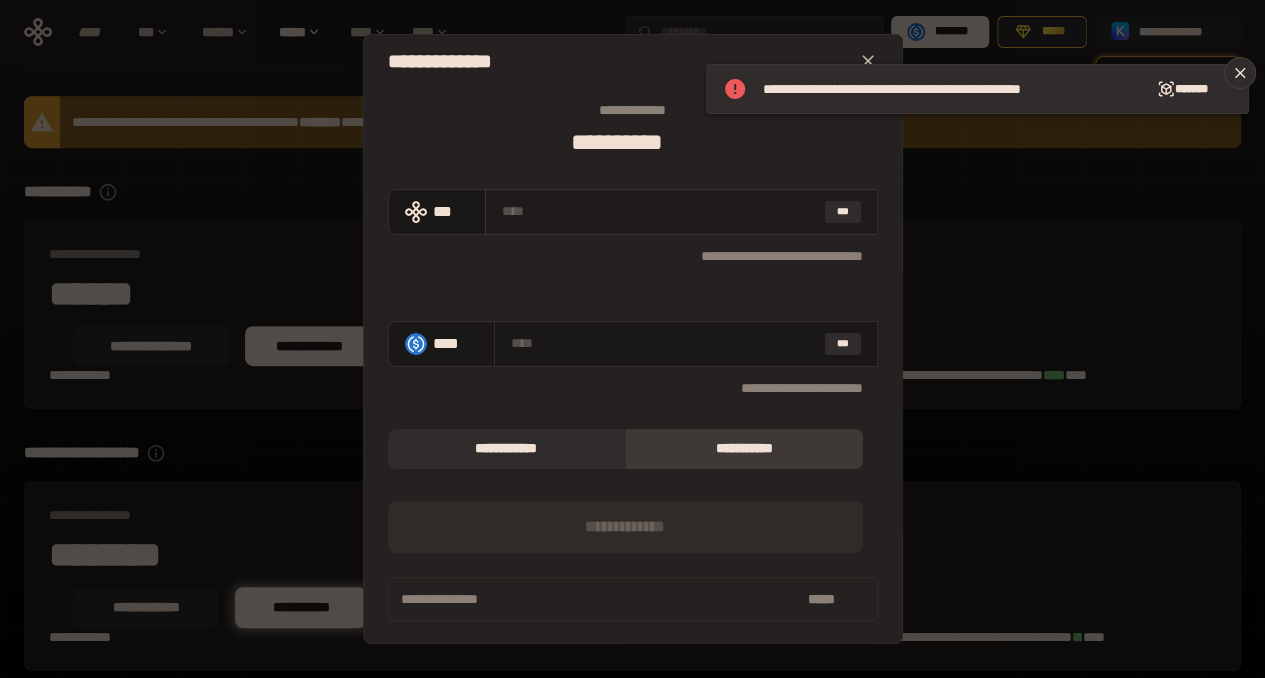 click at bounding box center [659, 211] 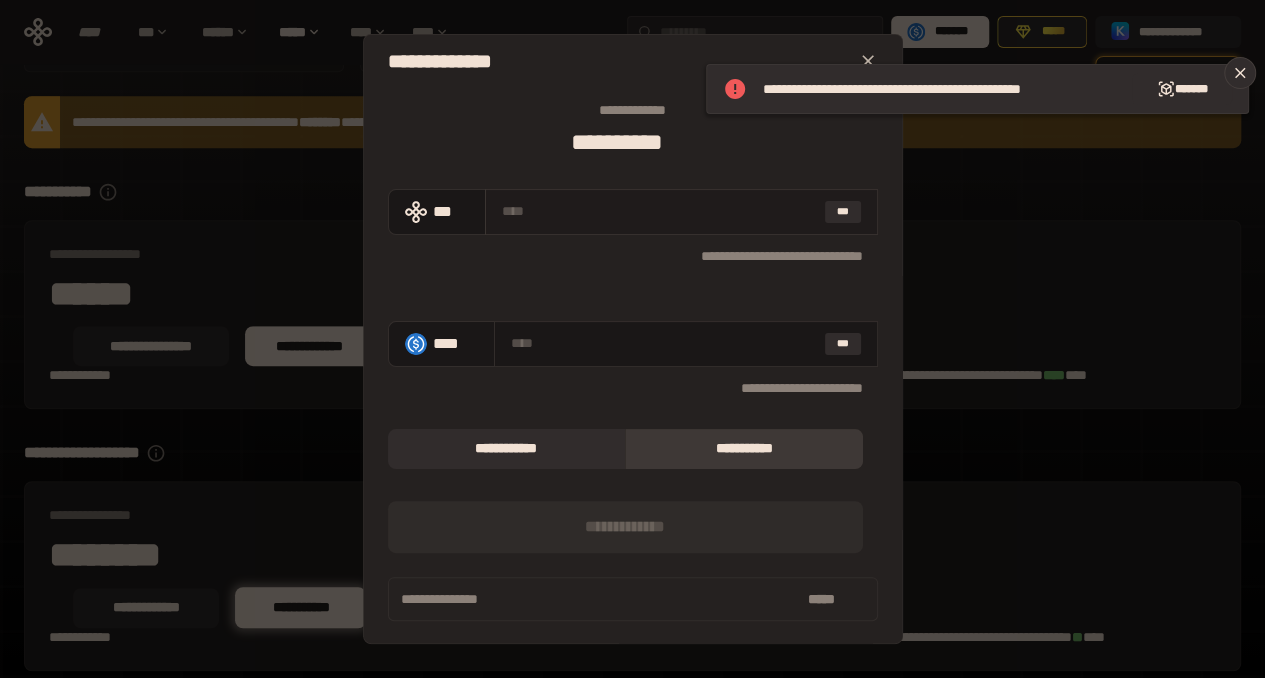 type on "*" 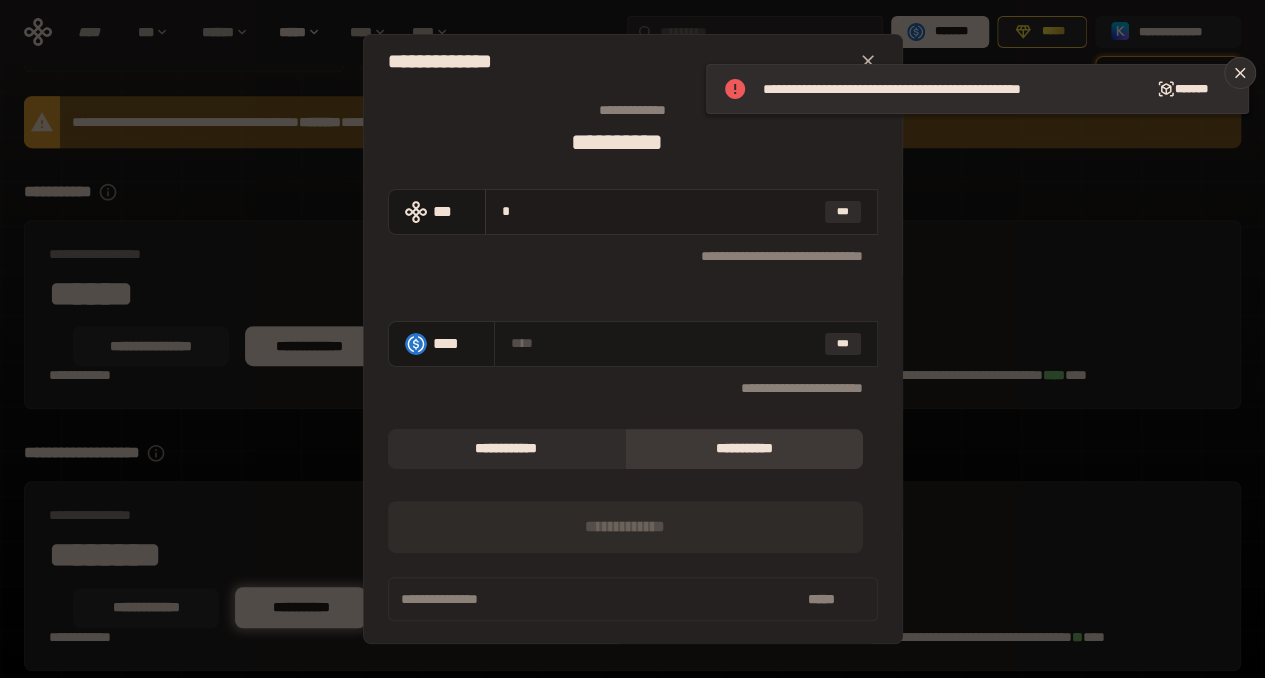 type on "**********" 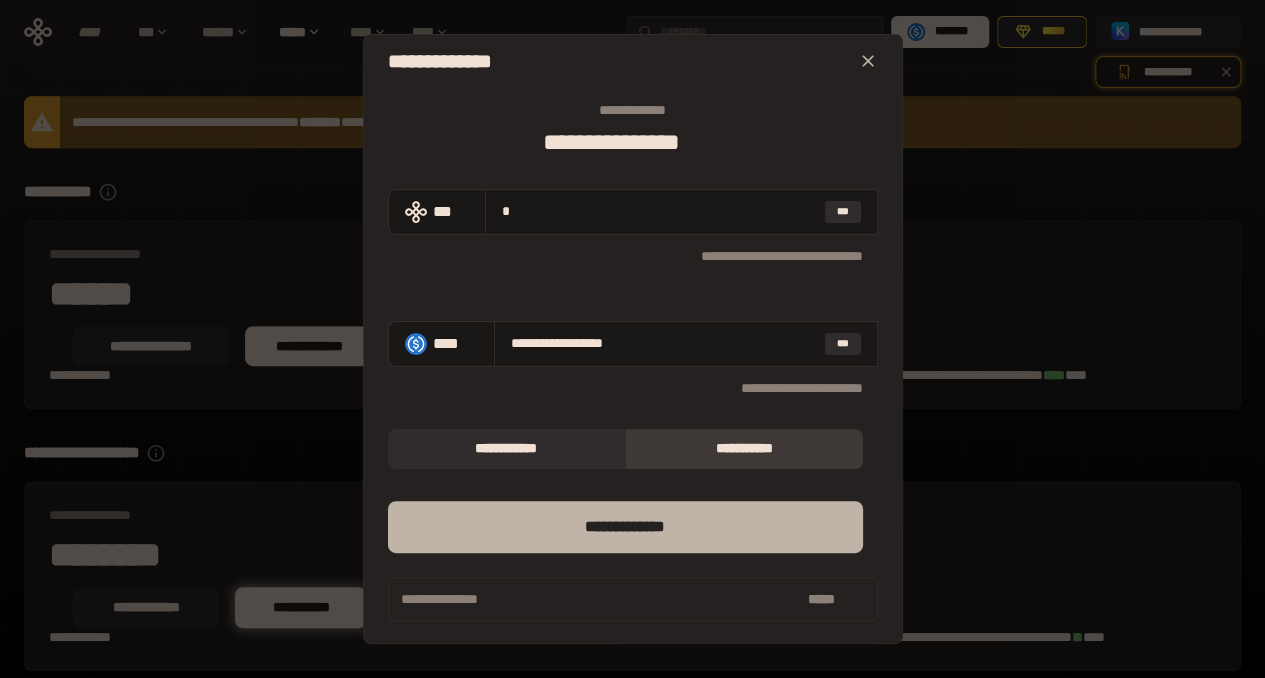 type on "*" 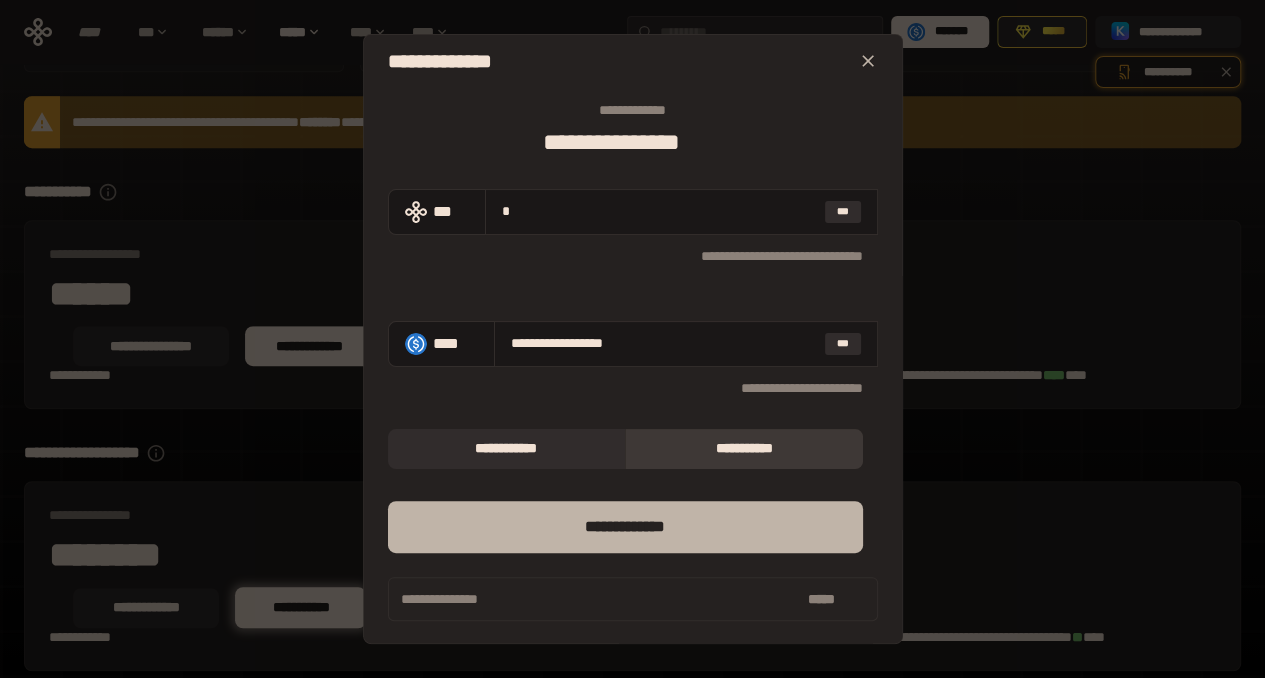 click on "*** *********" at bounding box center (625, 527) 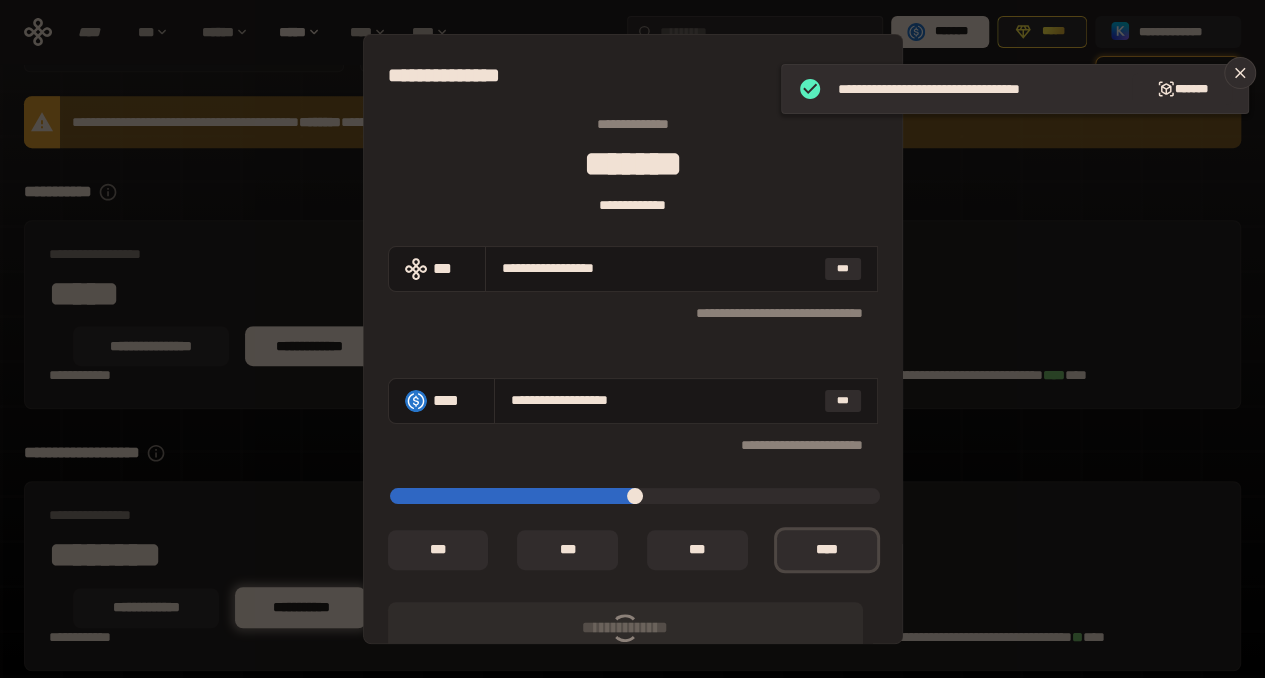 type on "*" 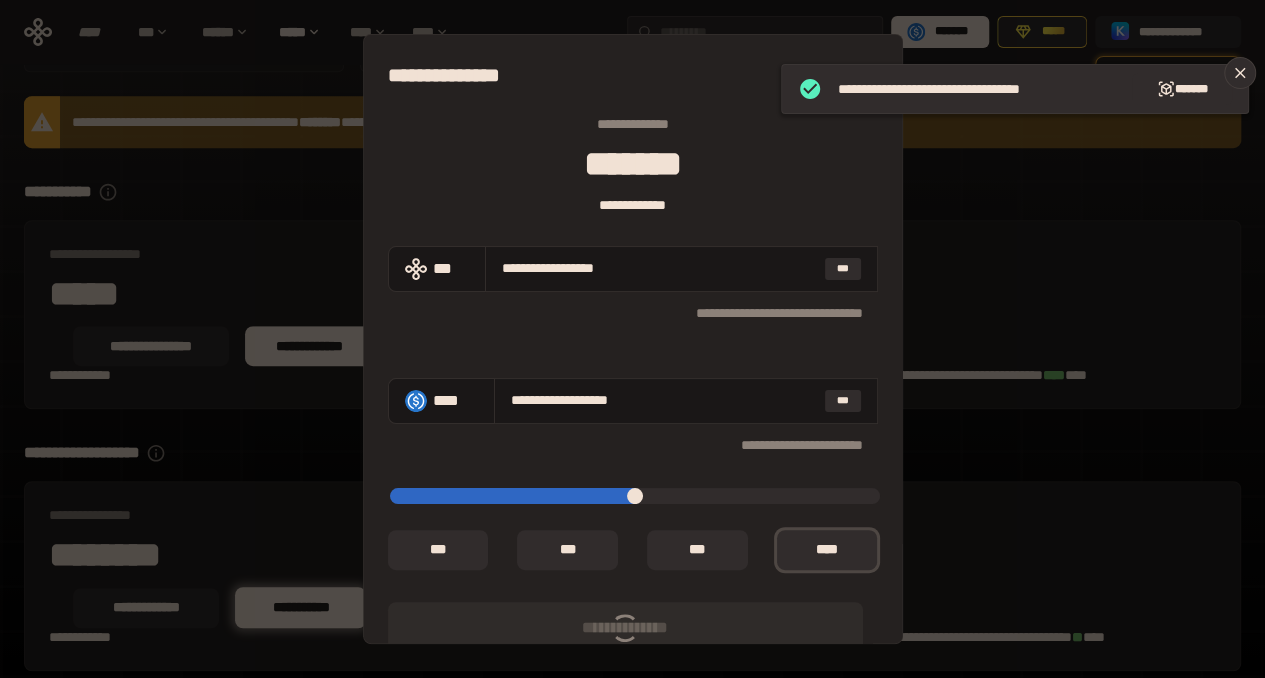 type on "**********" 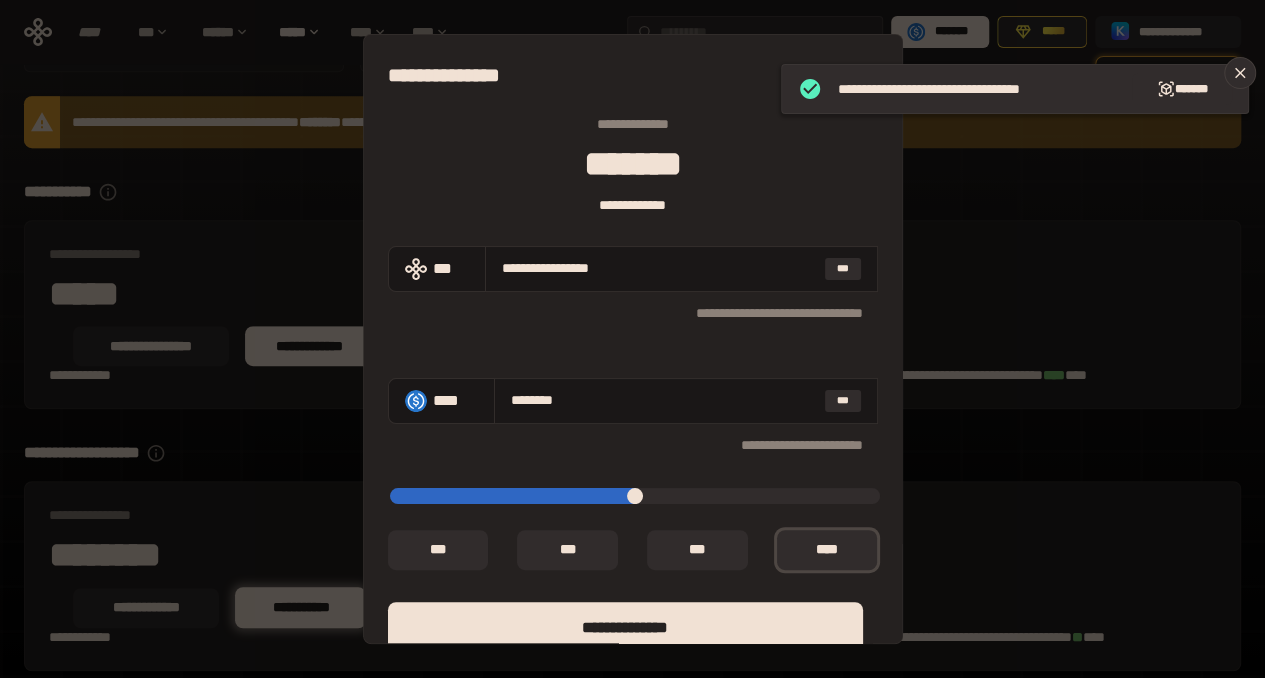 type on "*" 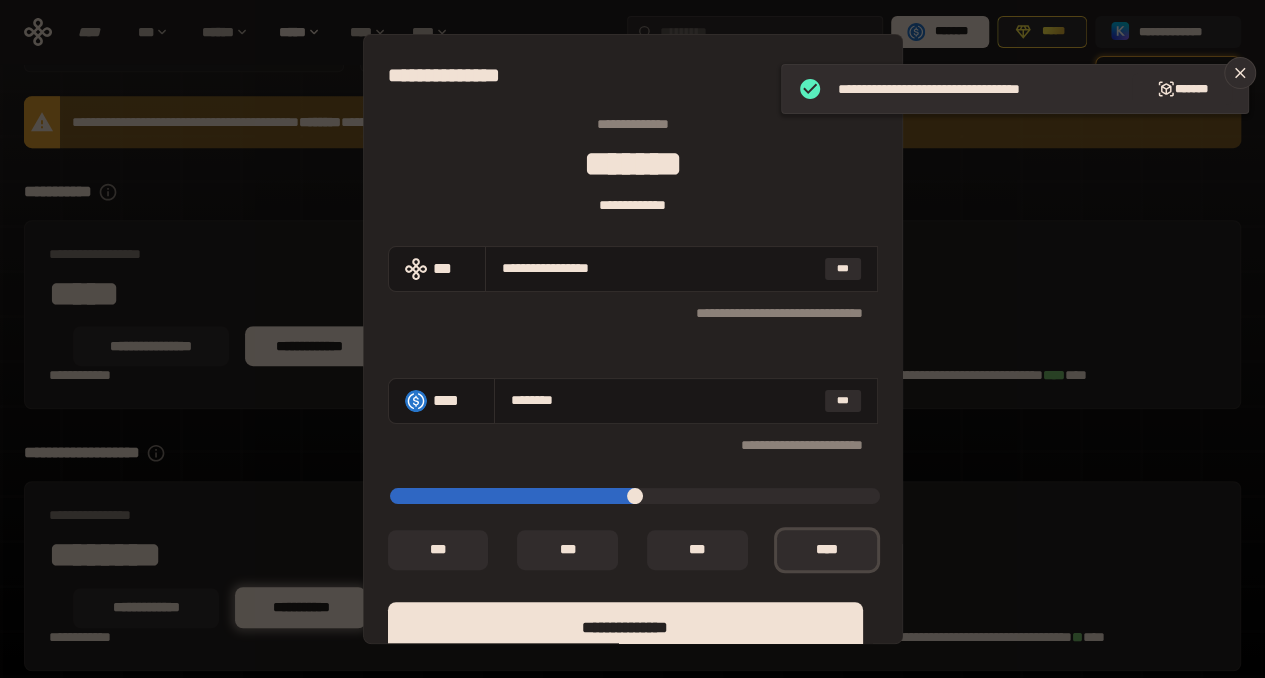 type on "**********" 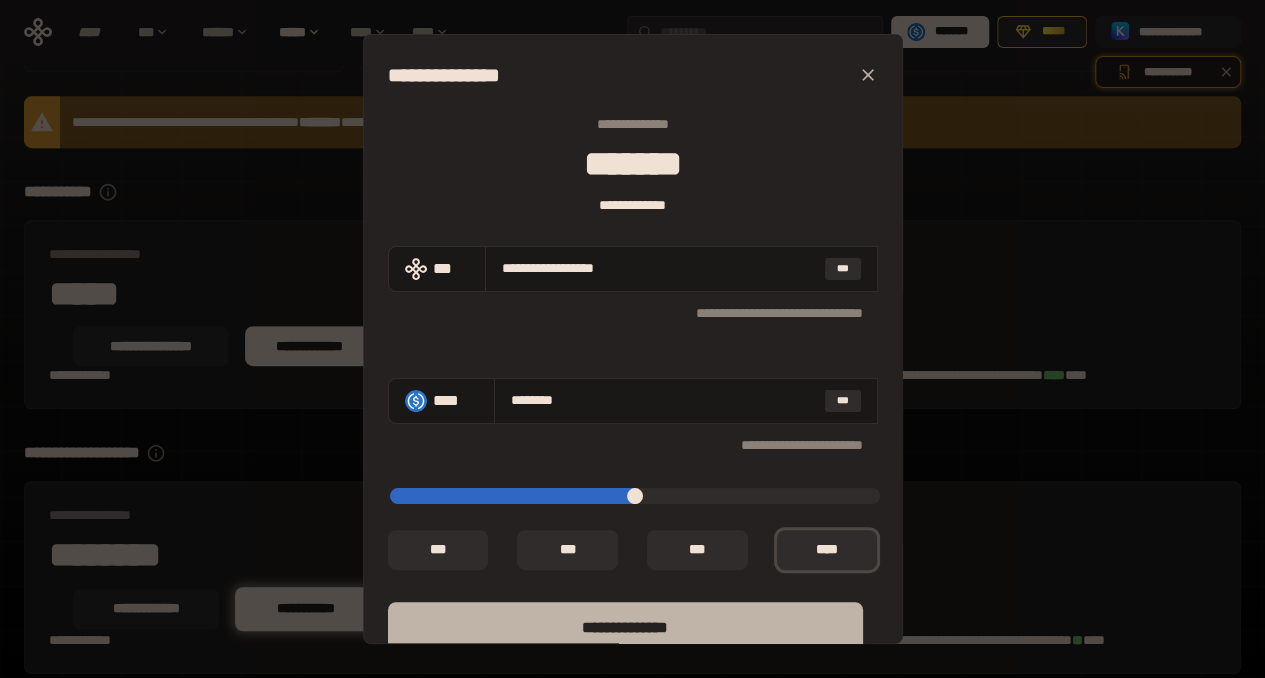 click on "**** *********" at bounding box center (625, 628) 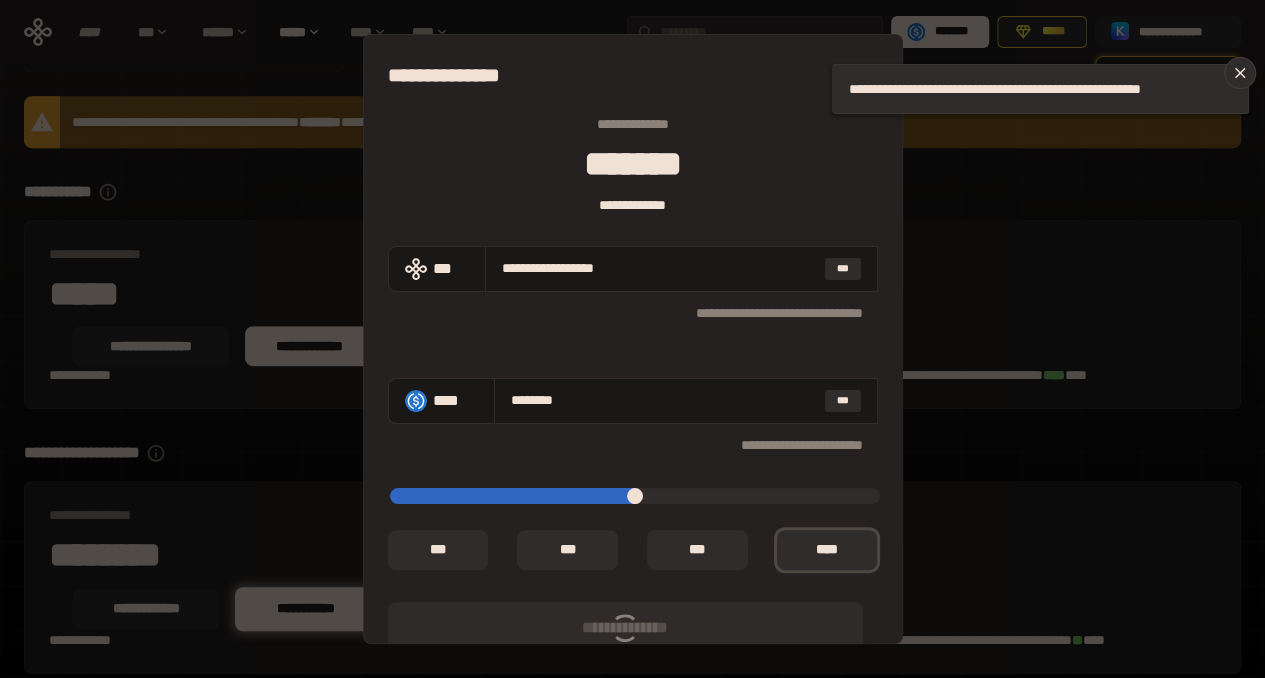 type on "*" 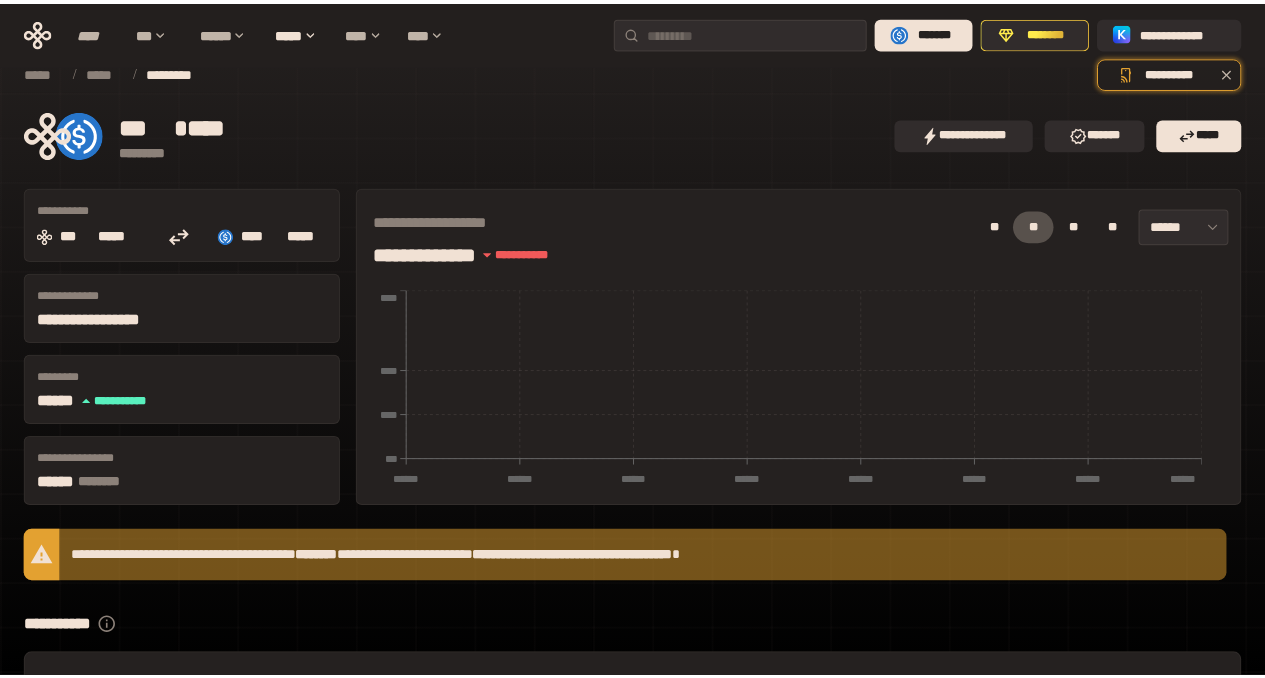 scroll, scrollTop: 0, scrollLeft: 0, axis: both 